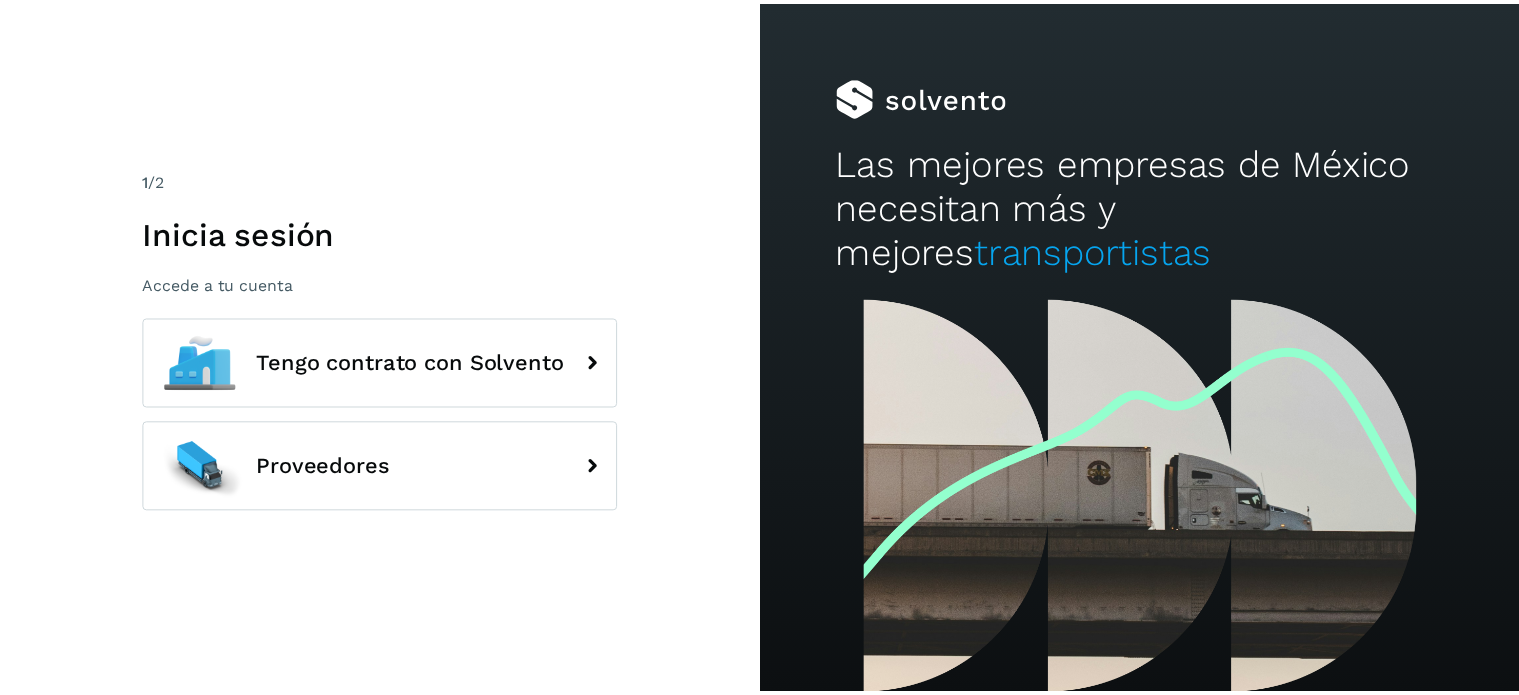 scroll, scrollTop: 0, scrollLeft: 0, axis: both 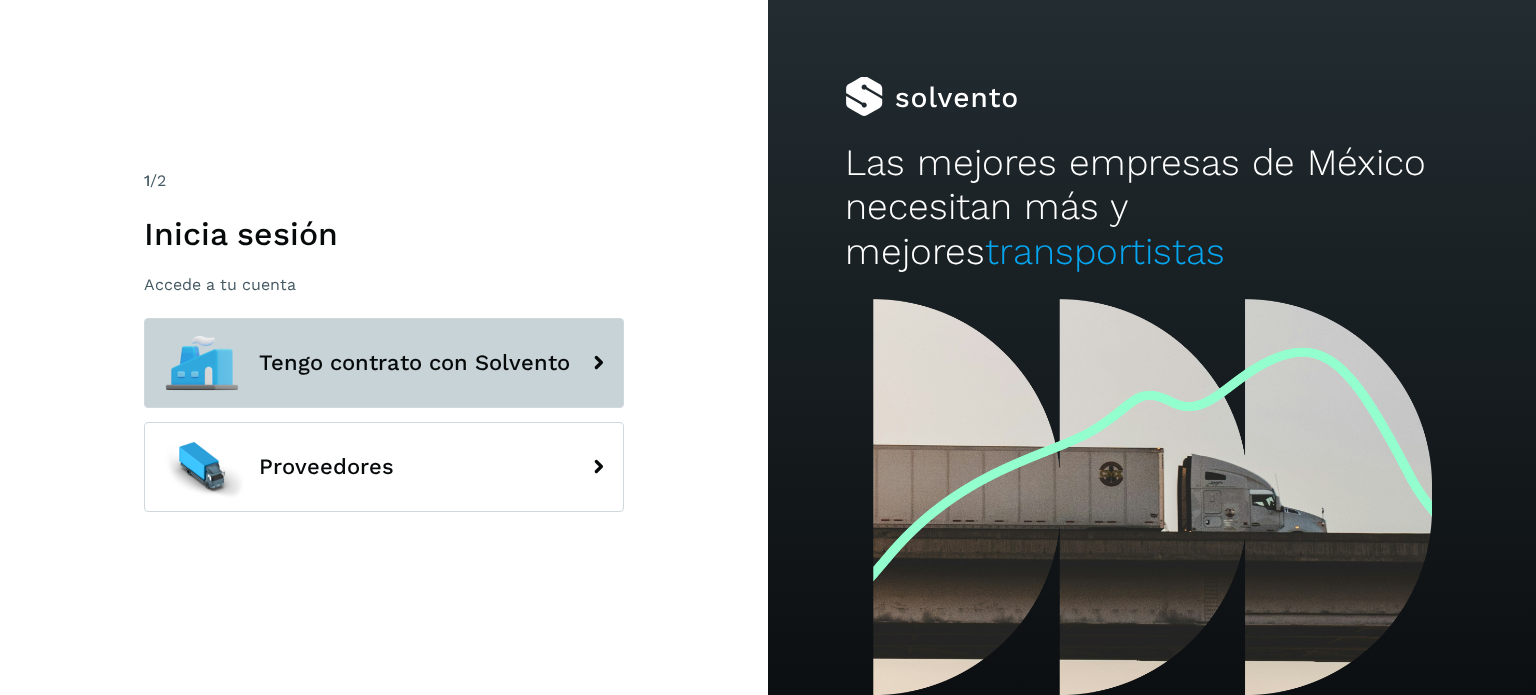 click on "Tengo contrato con Solvento" 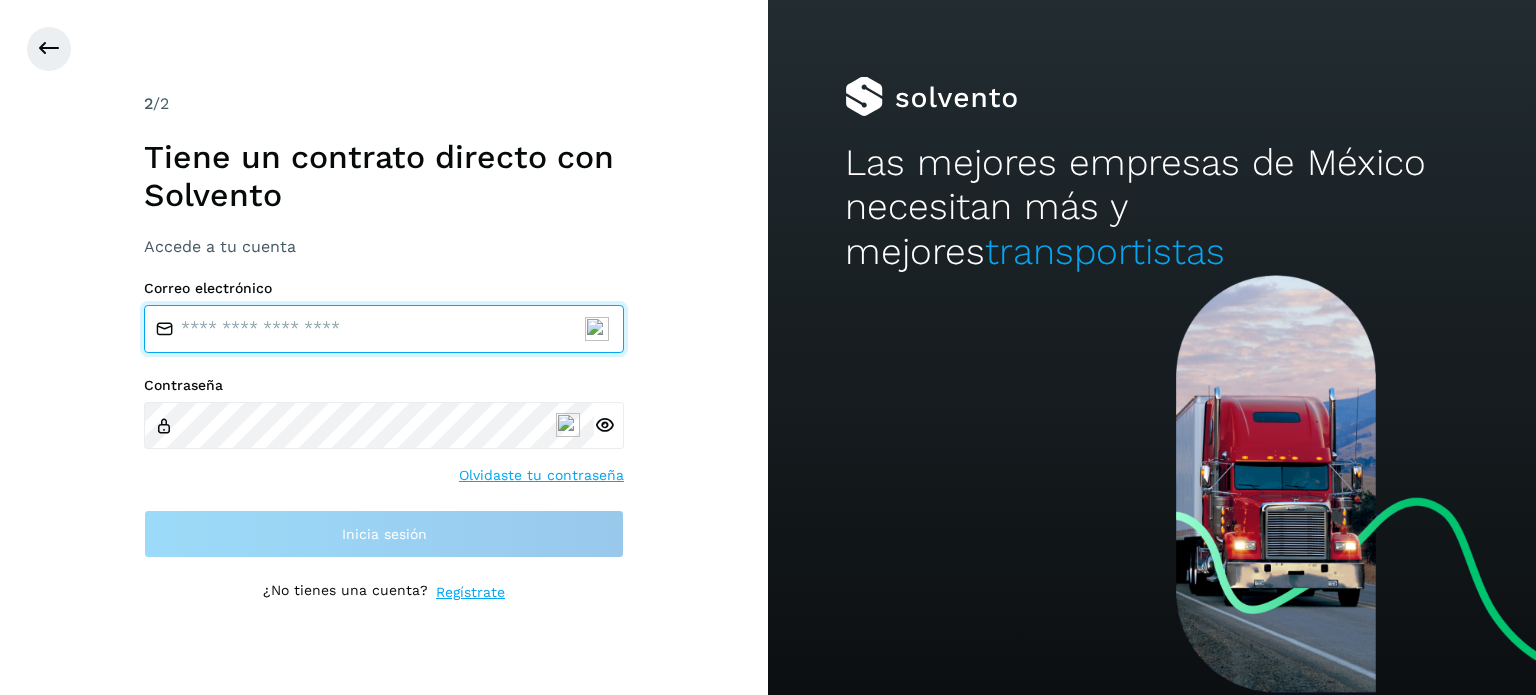 type on "**********" 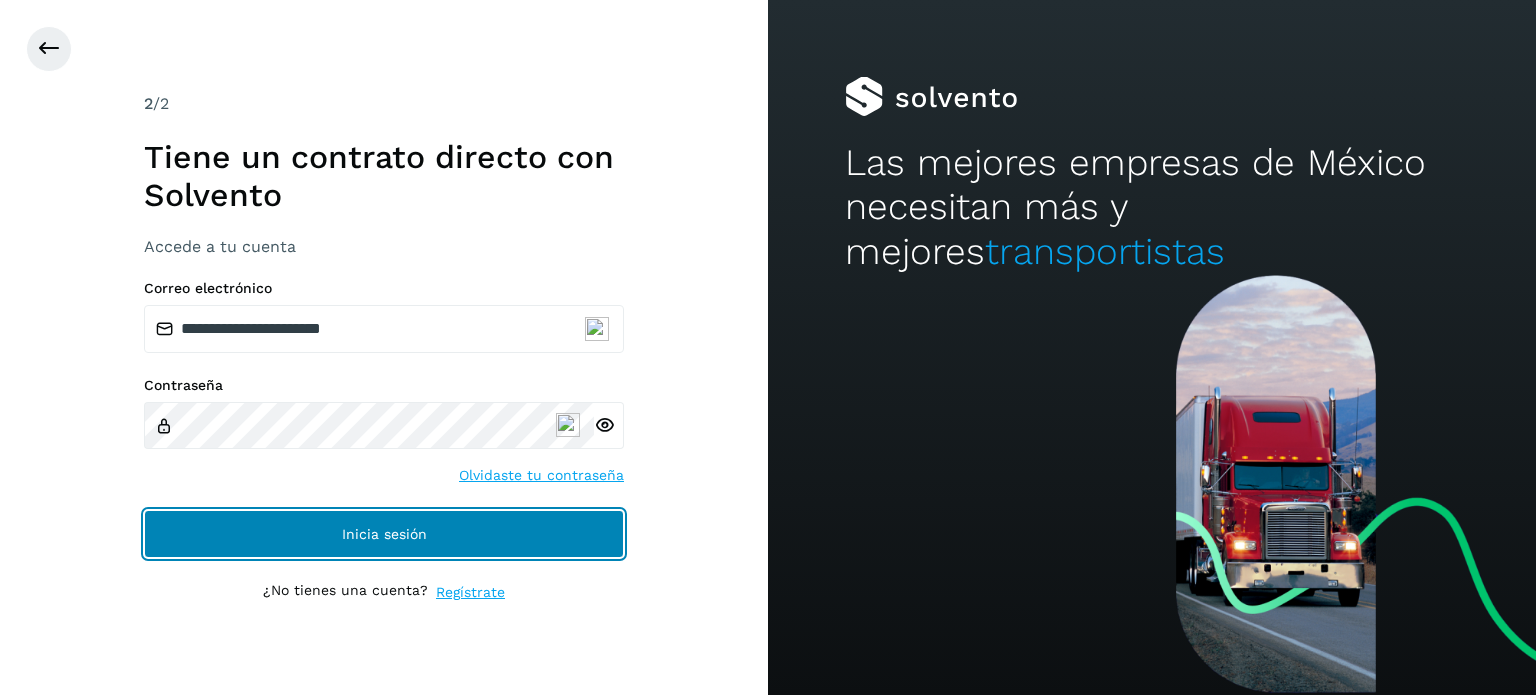 click on "Inicia sesión" at bounding box center (384, 534) 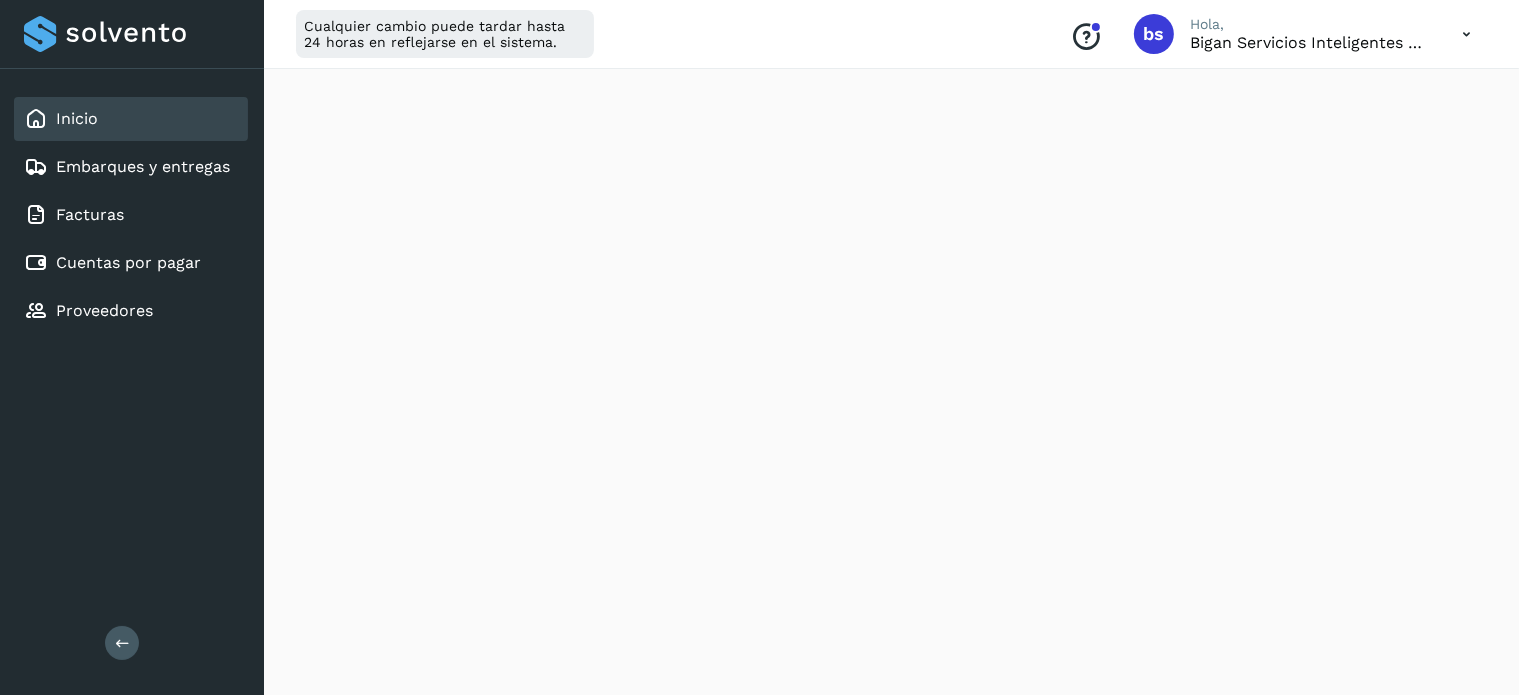 scroll, scrollTop: 400, scrollLeft: 0, axis: vertical 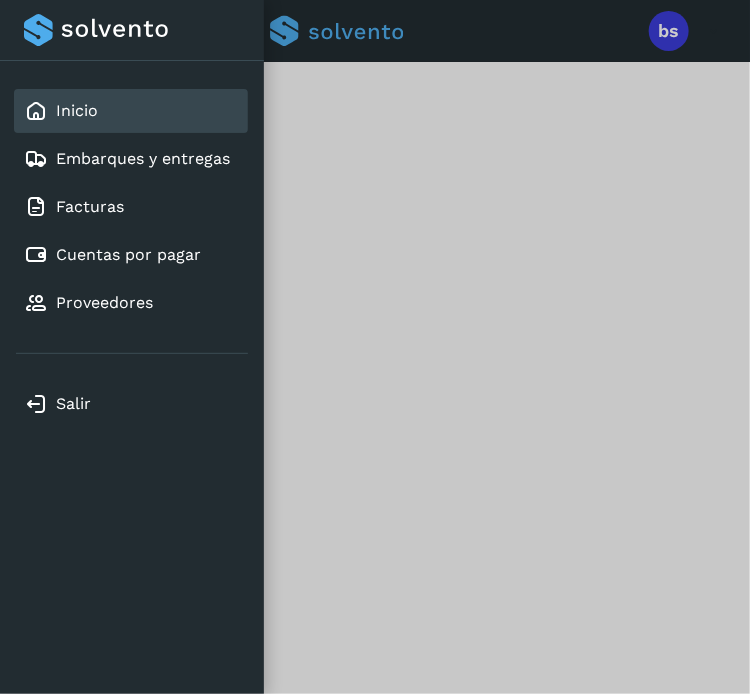 drag, startPoint x: 400, startPoint y: 644, endPoint x: 397, endPoint y: 634, distance: 10.440307 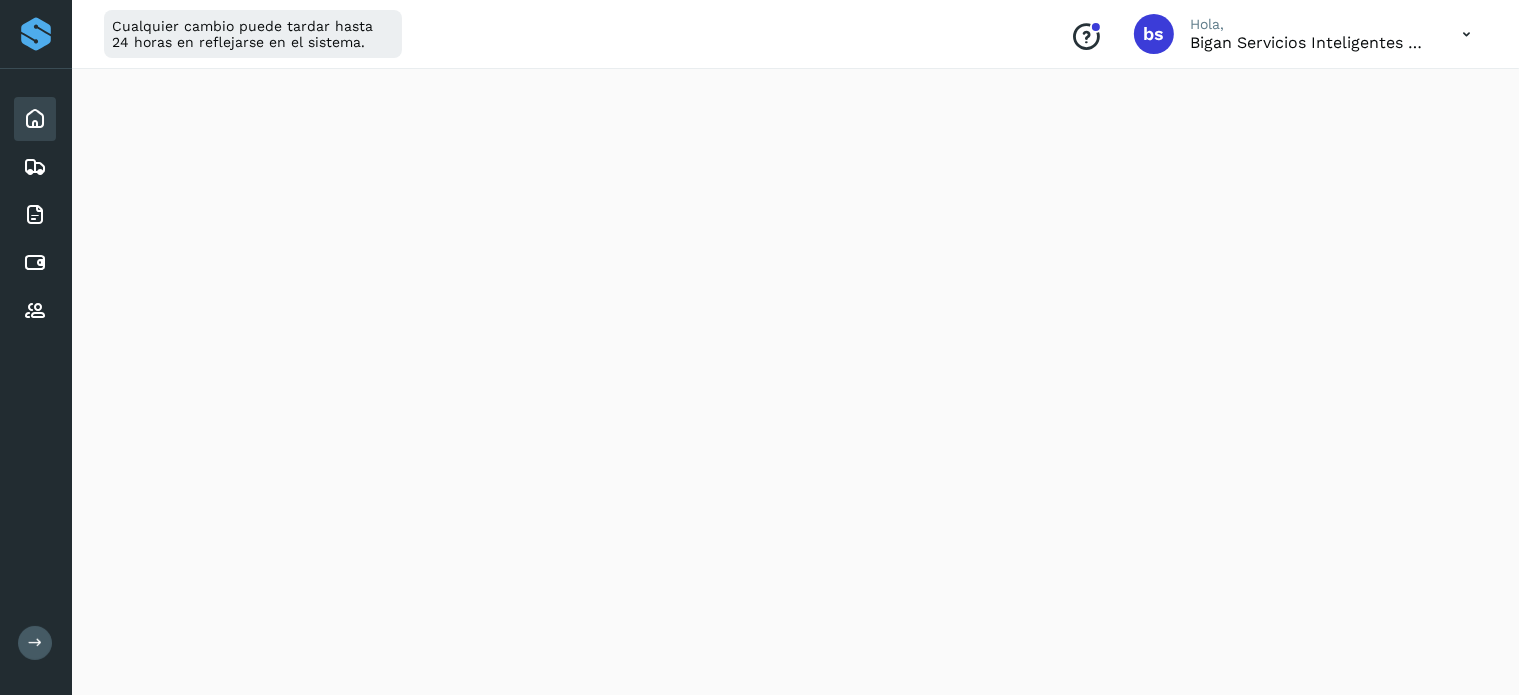 scroll, scrollTop: 0, scrollLeft: 0, axis: both 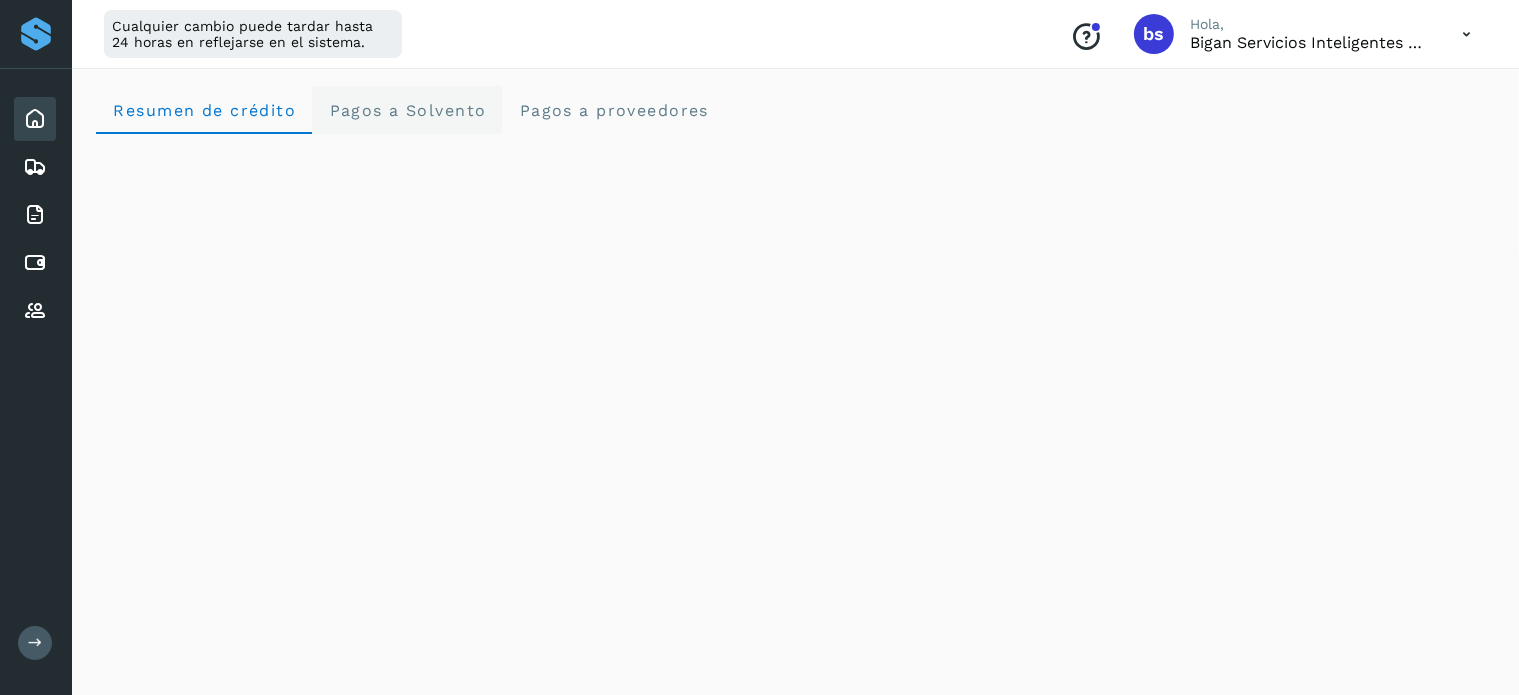 click on "Pagos a Solvento" 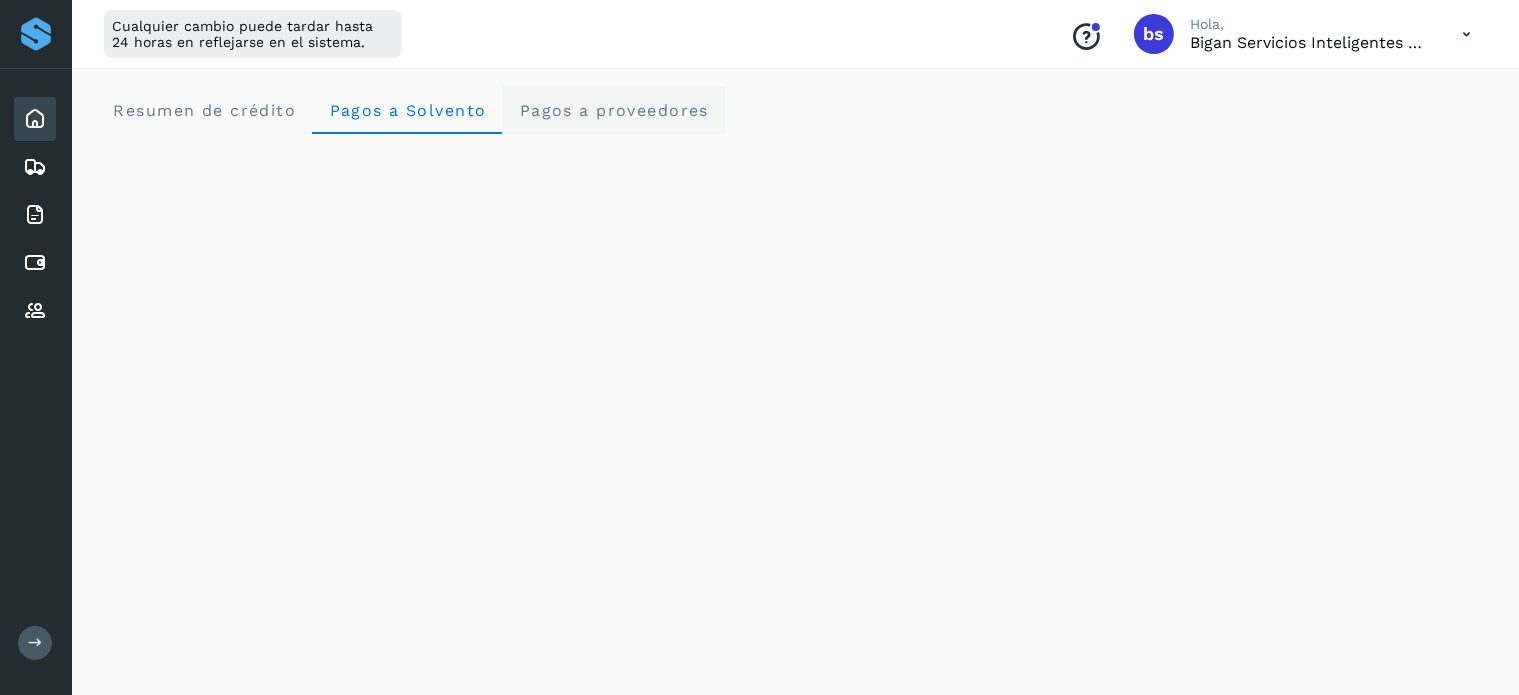 click on "Pagos a proveedores" 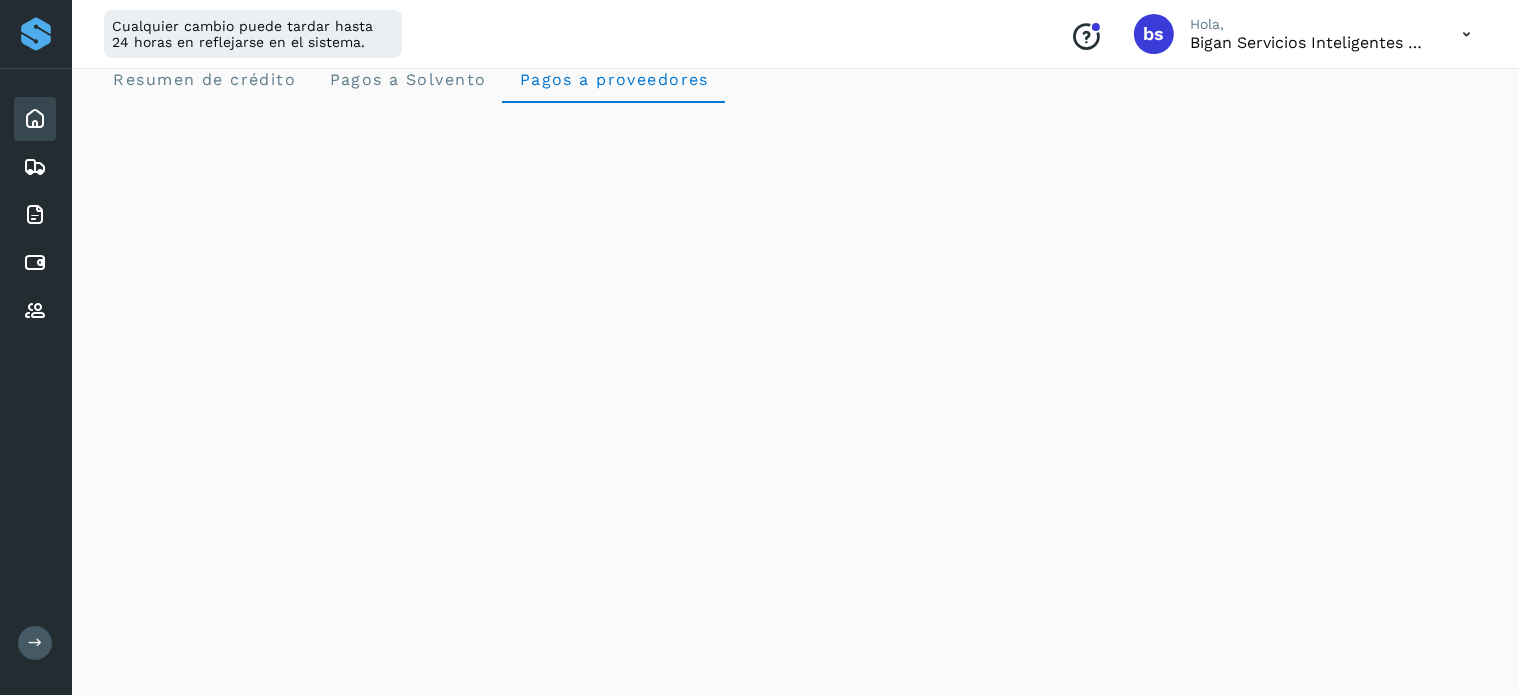 scroll, scrollTop: 0, scrollLeft: 0, axis: both 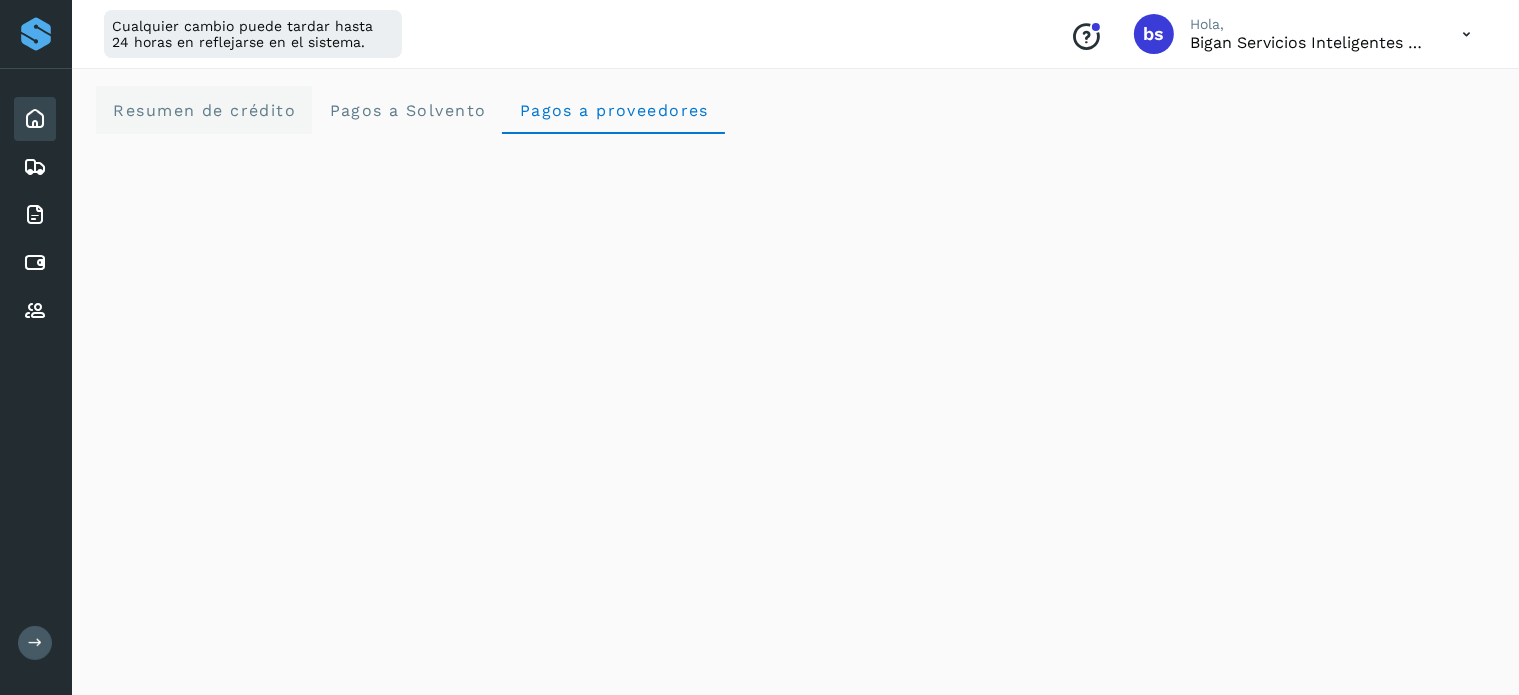 click on "Resumen de crédito" 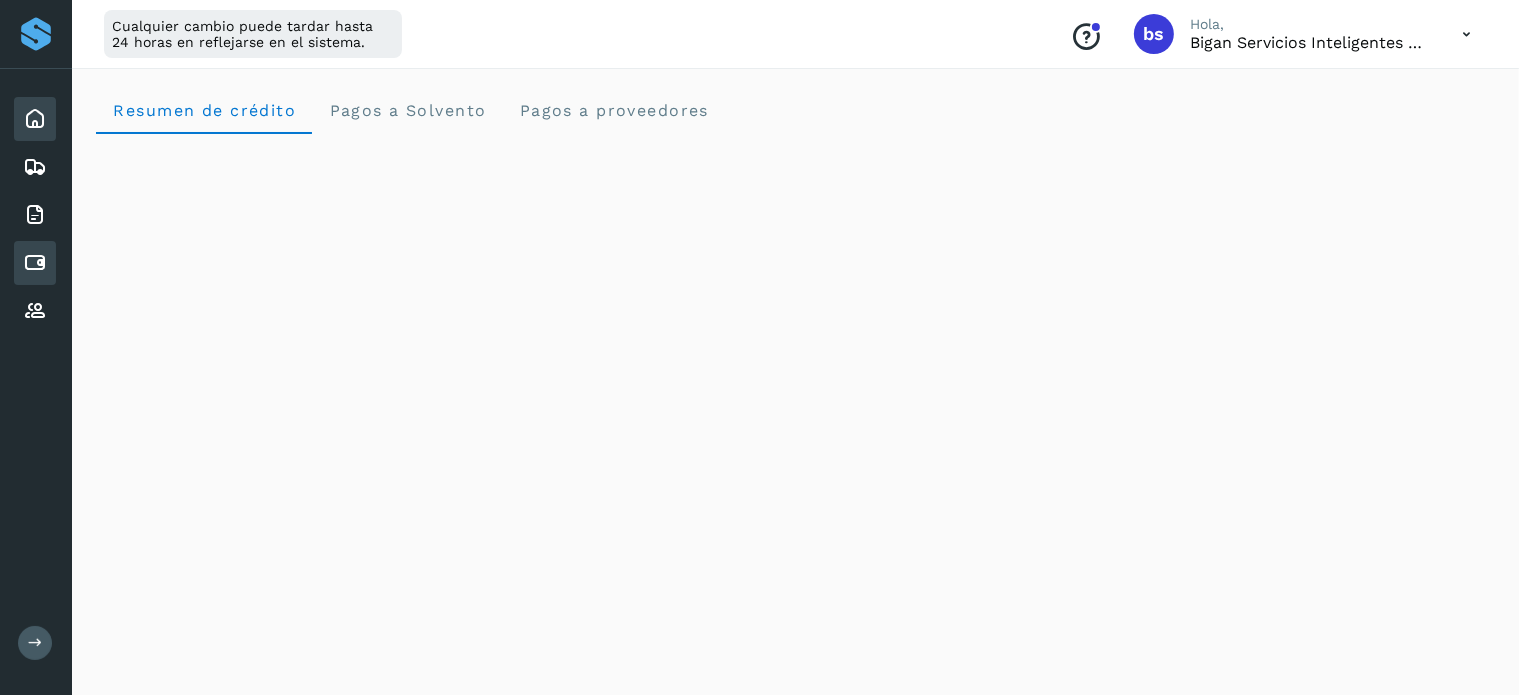 click at bounding box center [35, 263] 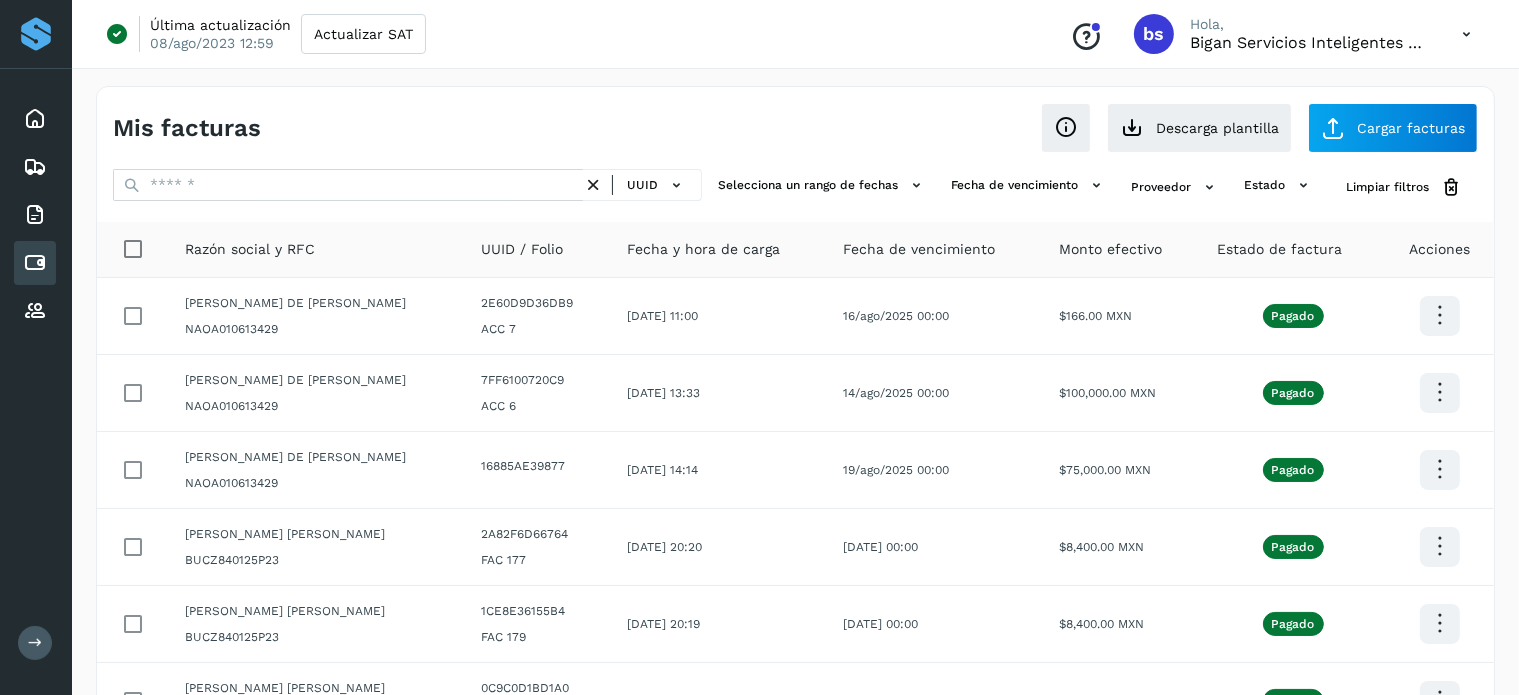 click on "Conoce nuestros beneficios
bs Hola, bigan servicios inteligentes para los negocios" at bounding box center [1270, 34] 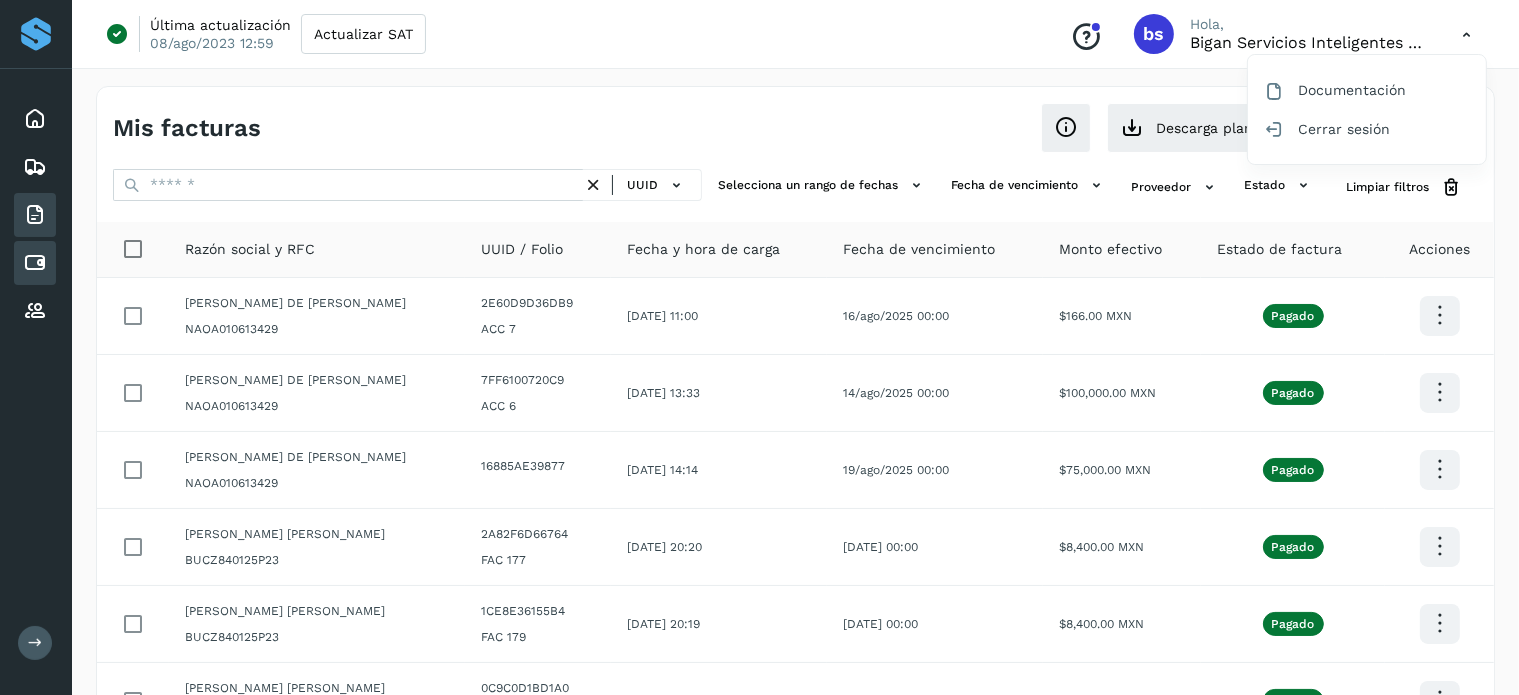 click at bounding box center [35, 215] 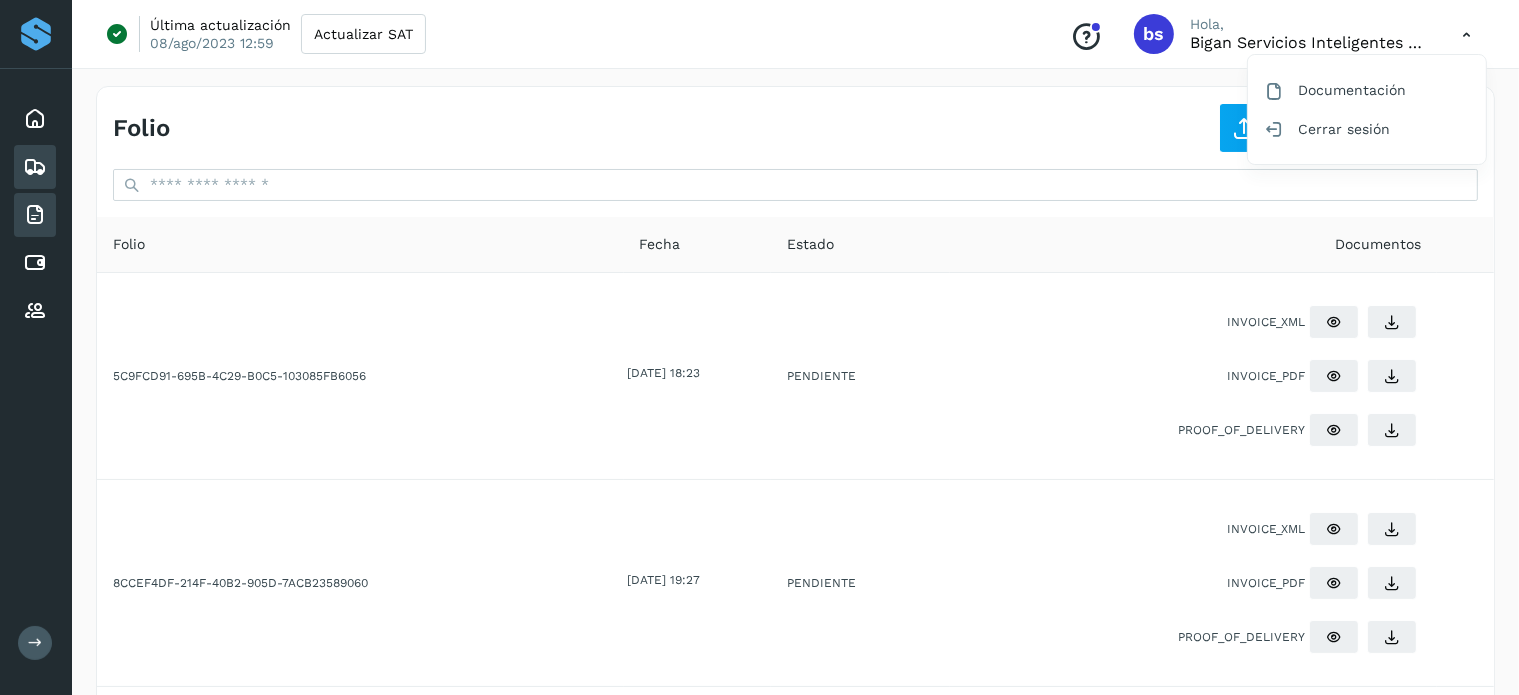 click at bounding box center [35, 167] 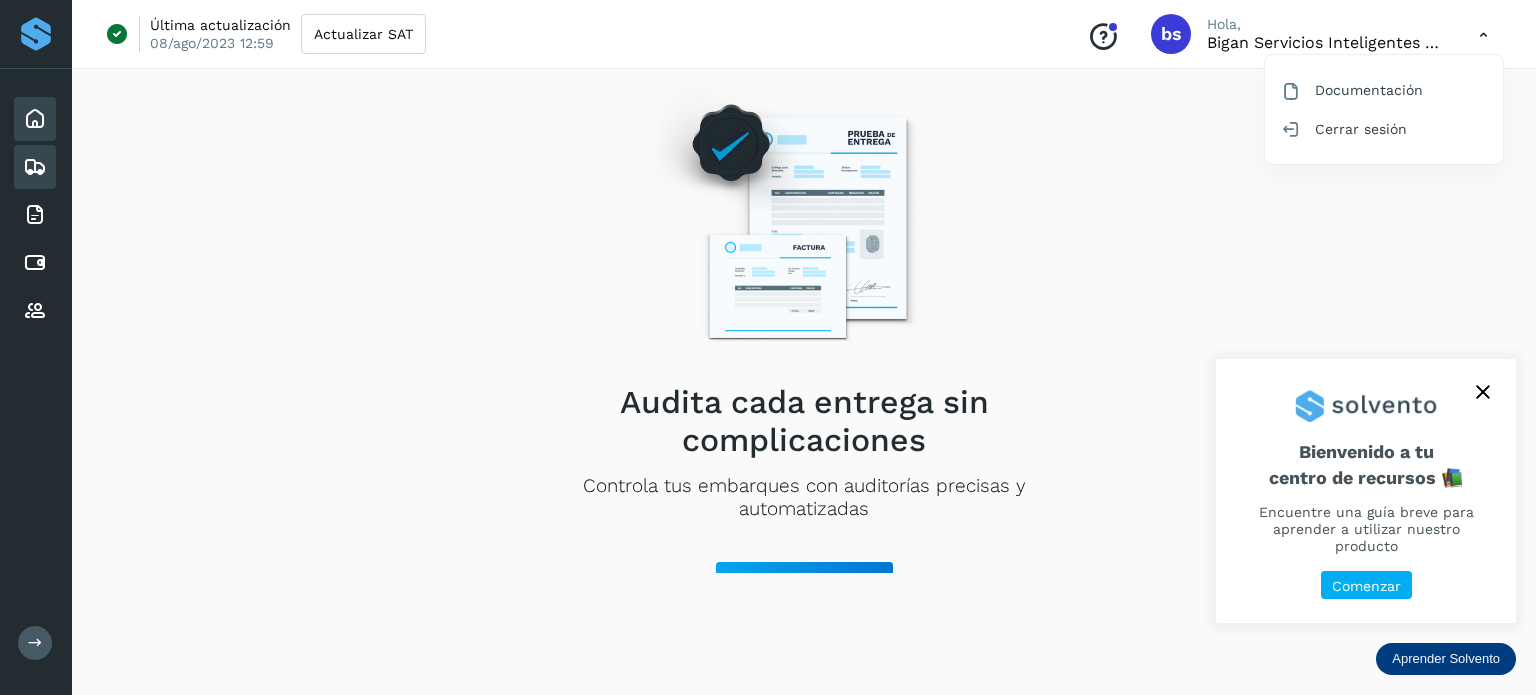 click at bounding box center (35, 119) 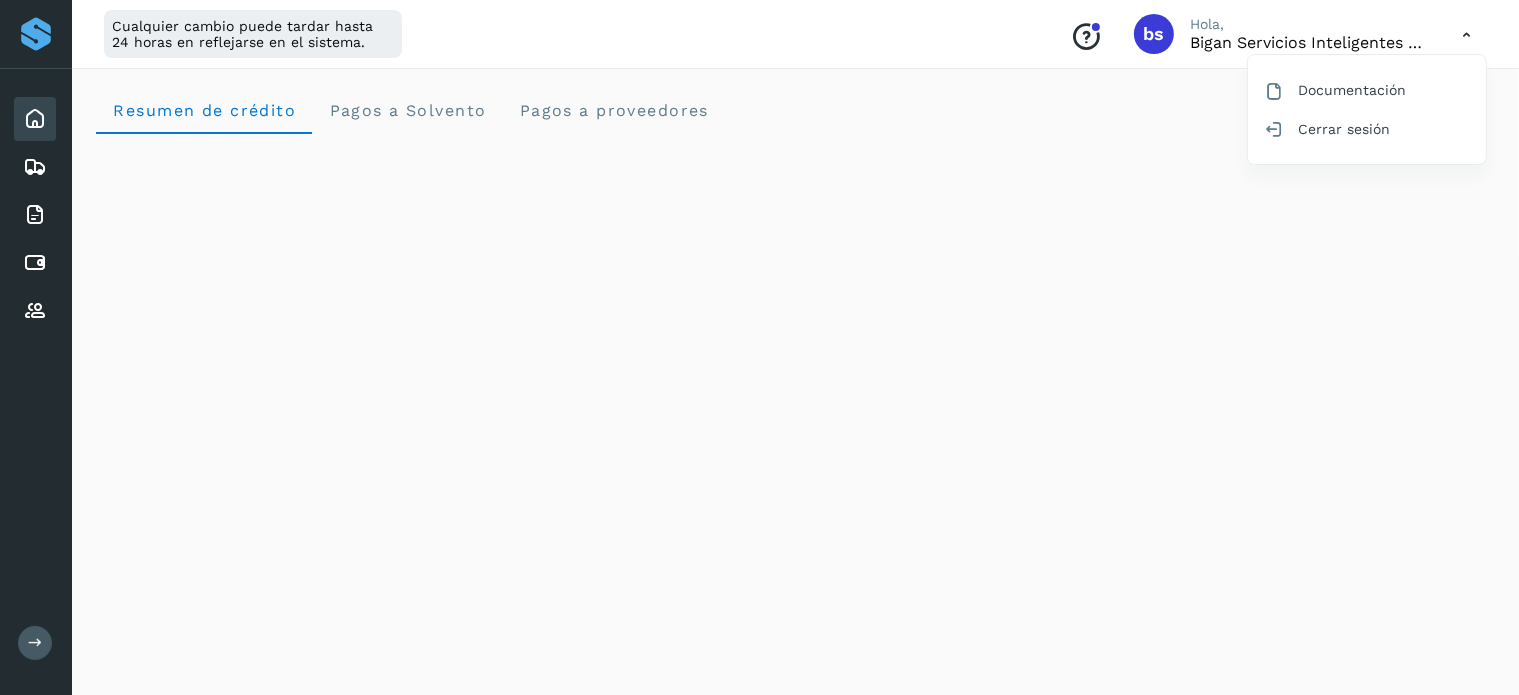click at bounding box center (759, 347) 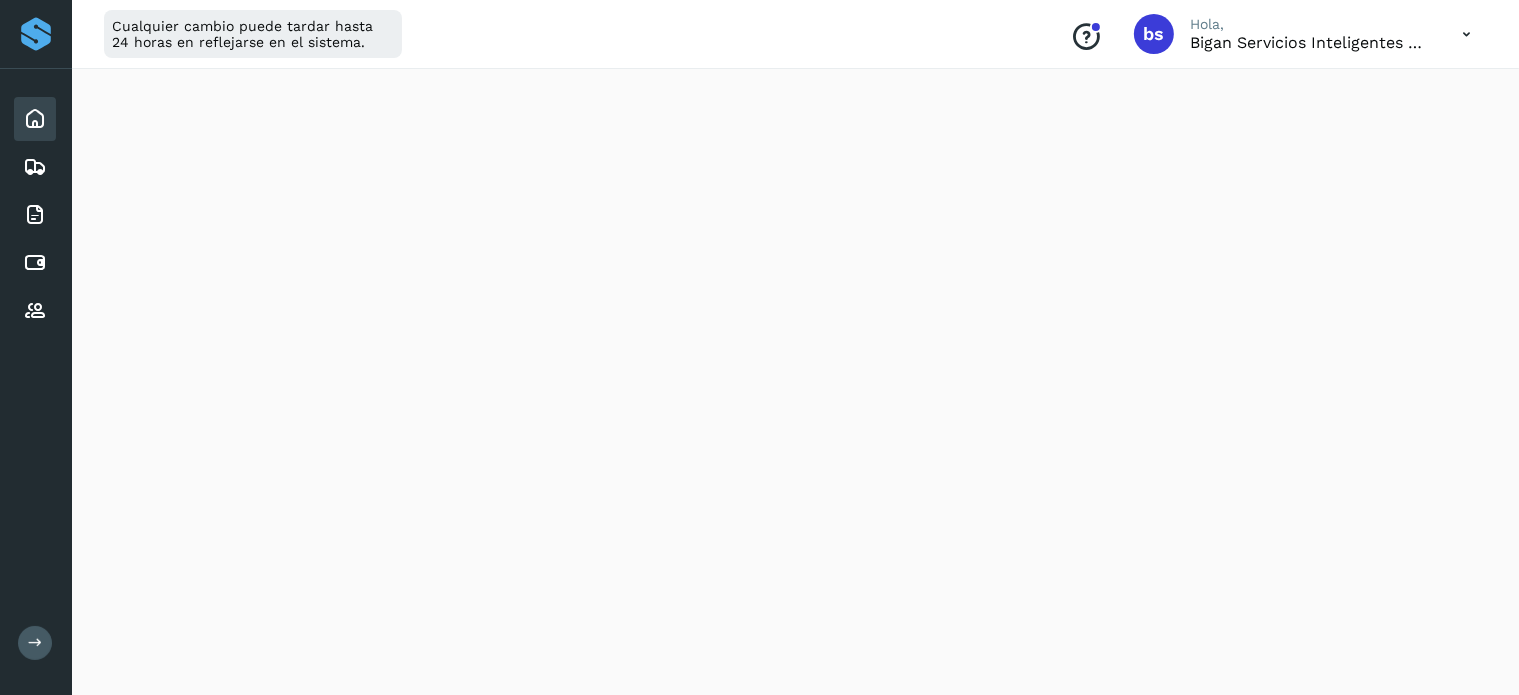 scroll, scrollTop: 1100, scrollLeft: 0, axis: vertical 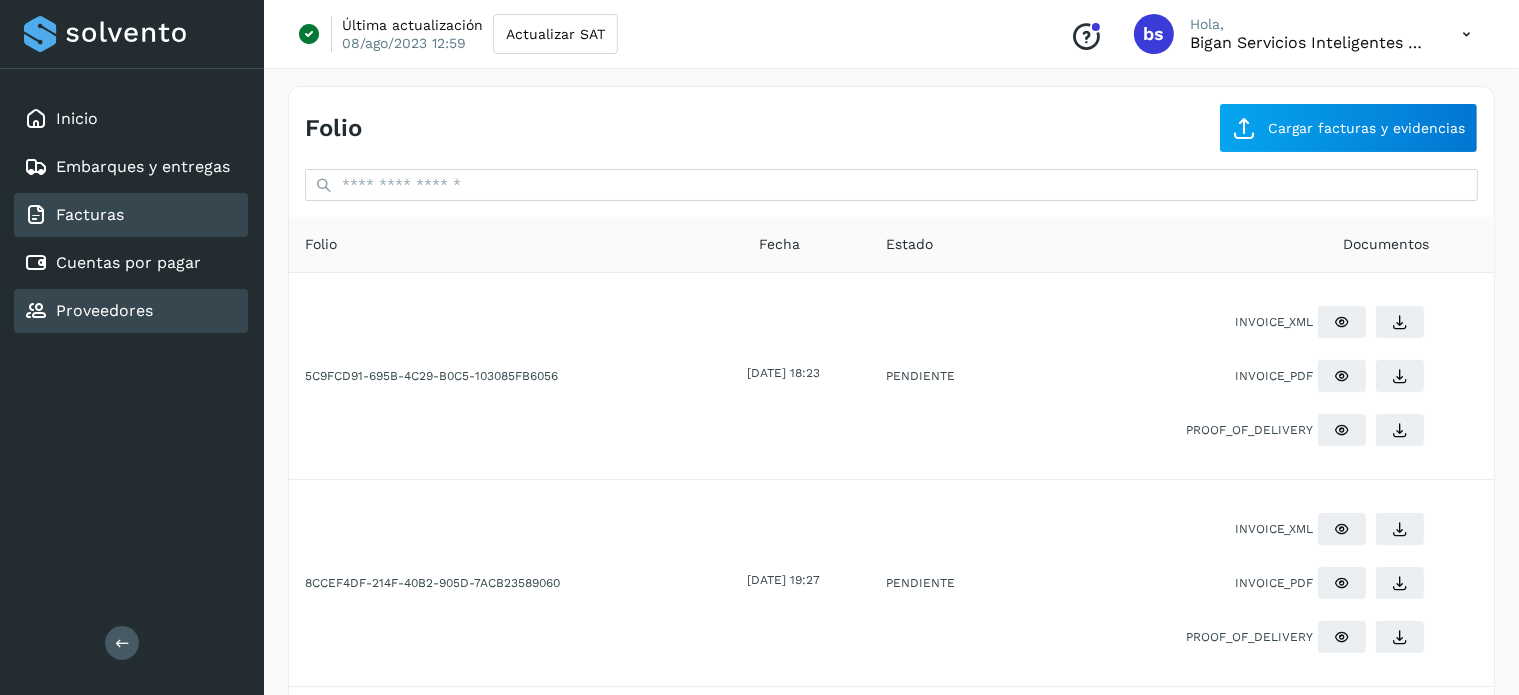 click on "Proveedores" at bounding box center (104, 310) 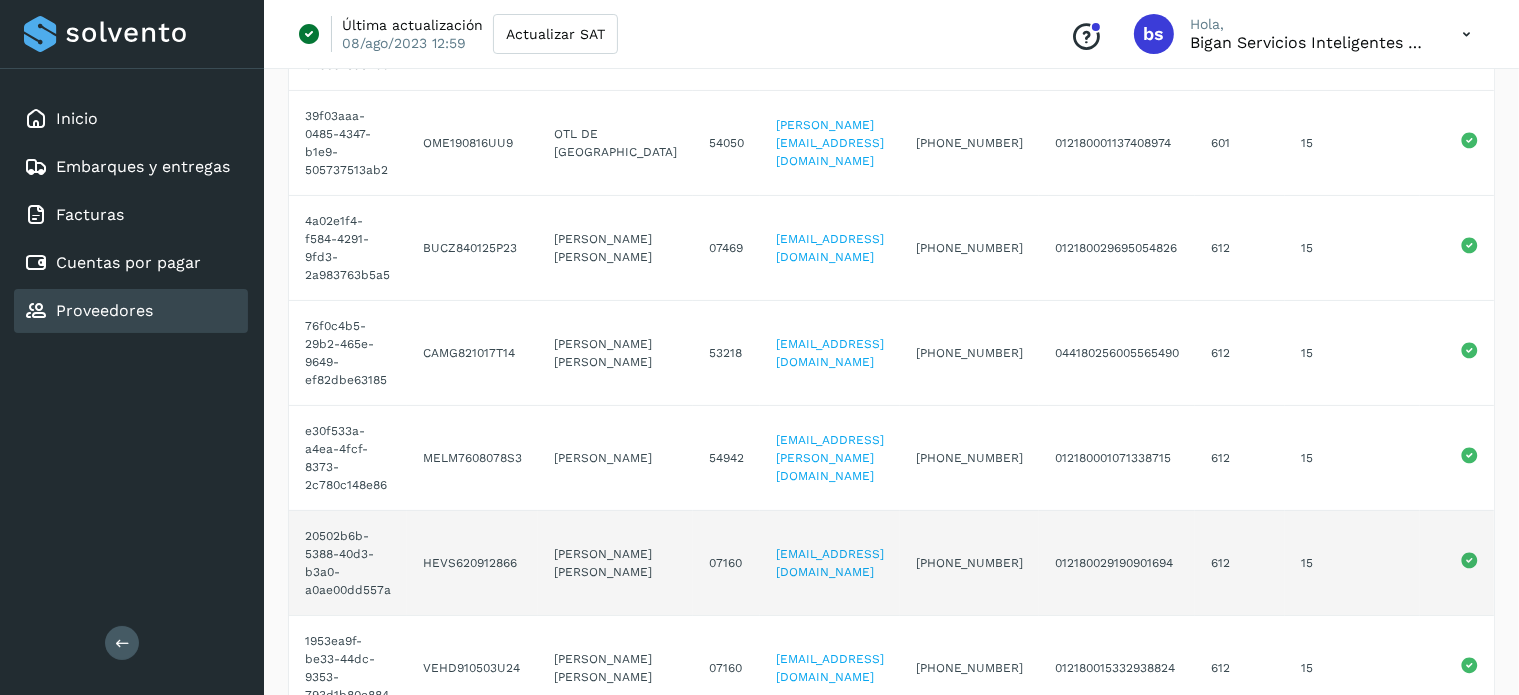 scroll, scrollTop: 400, scrollLeft: 0, axis: vertical 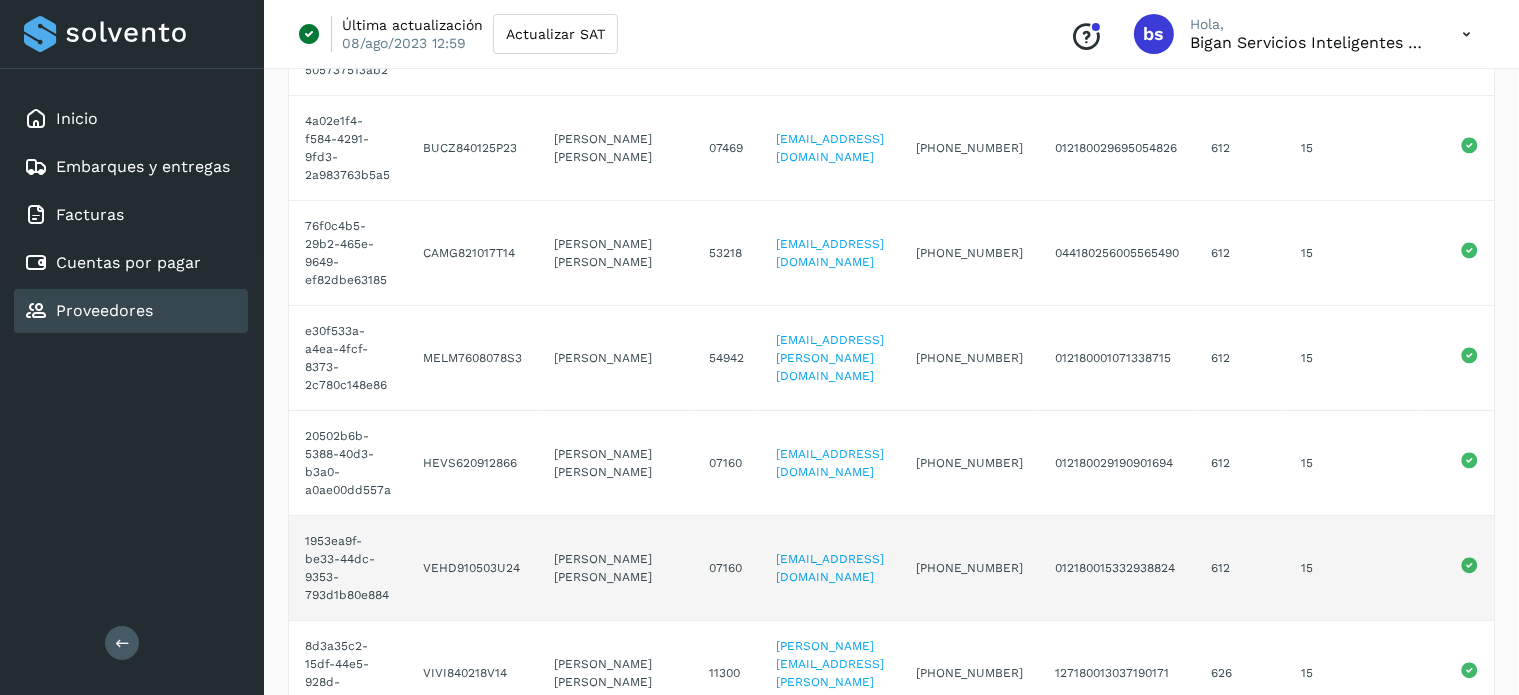 click on "[PERSON_NAME] [PERSON_NAME]" 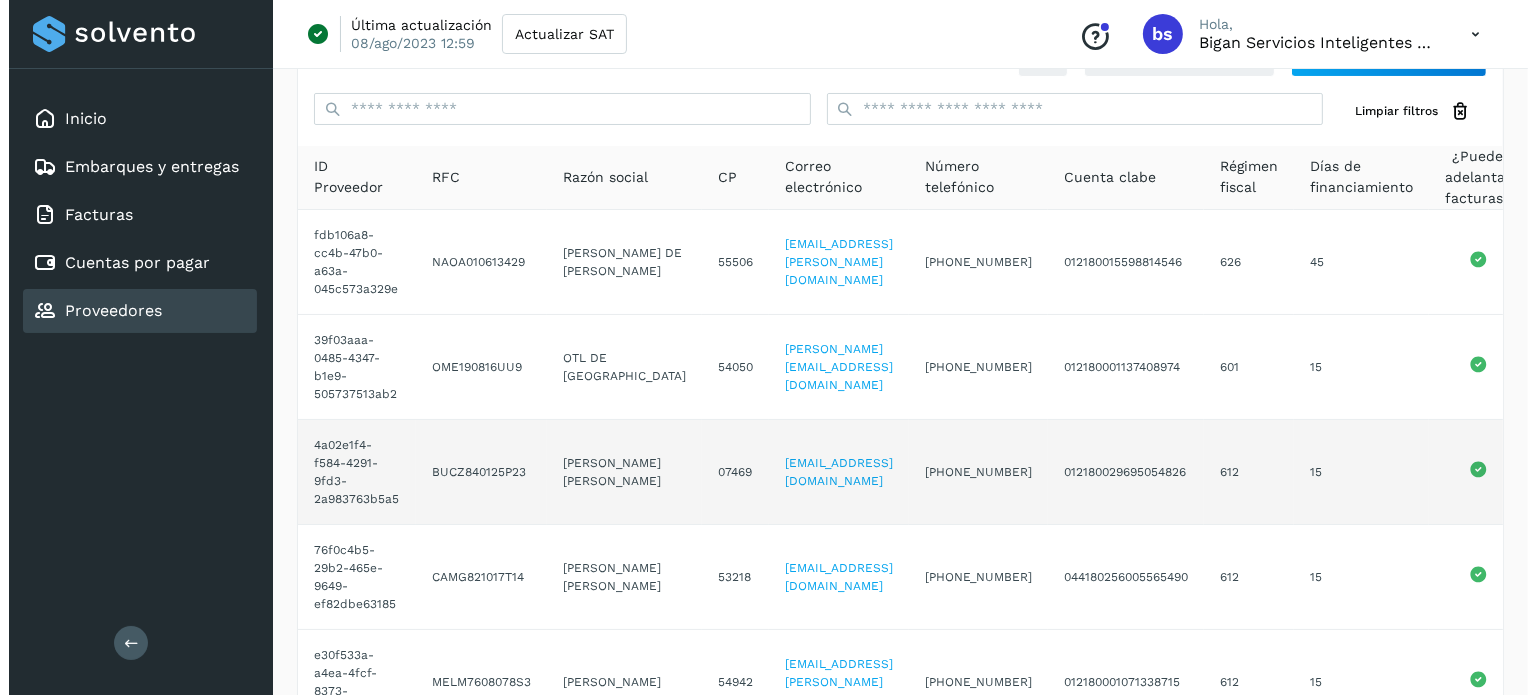 scroll, scrollTop: 0, scrollLeft: 0, axis: both 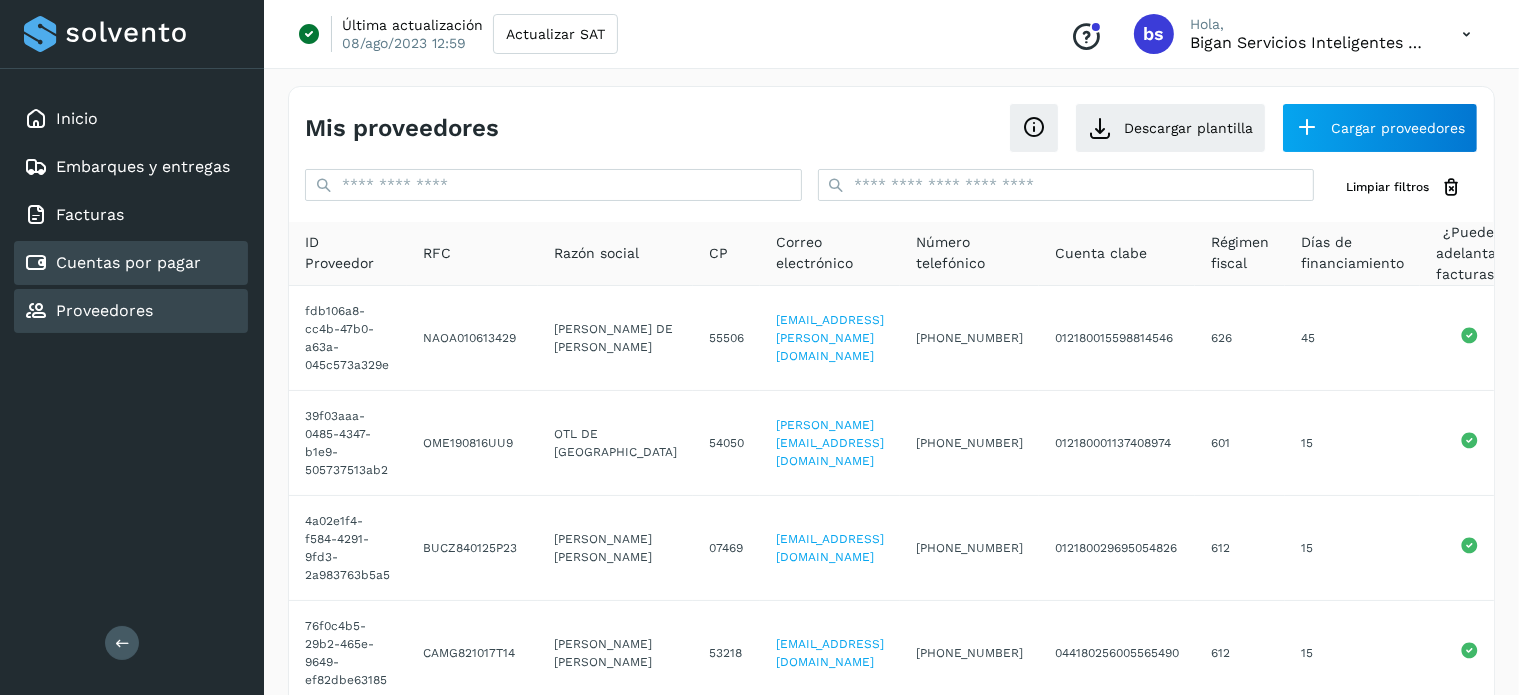 click on "Cuentas por pagar" at bounding box center (128, 262) 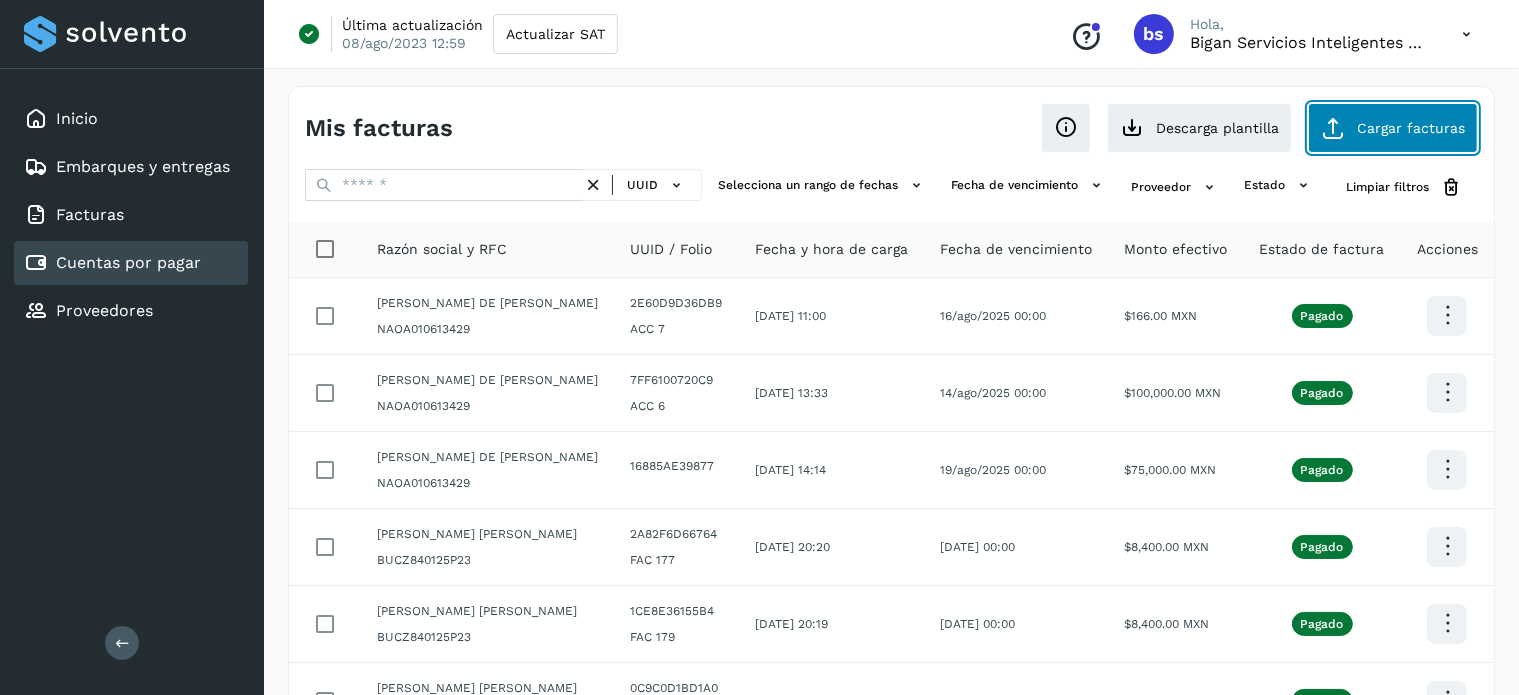 click on "Cargar facturas" 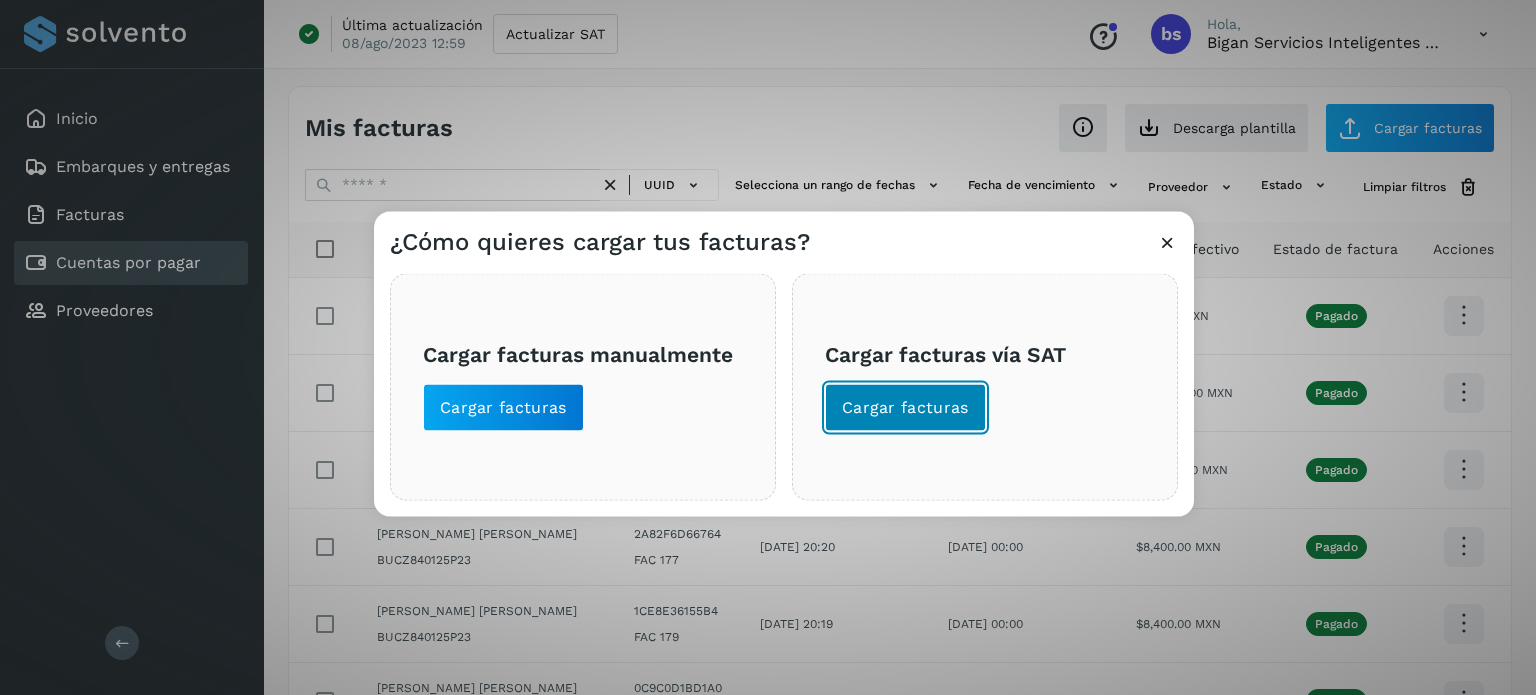 click on "Cargar facturas" 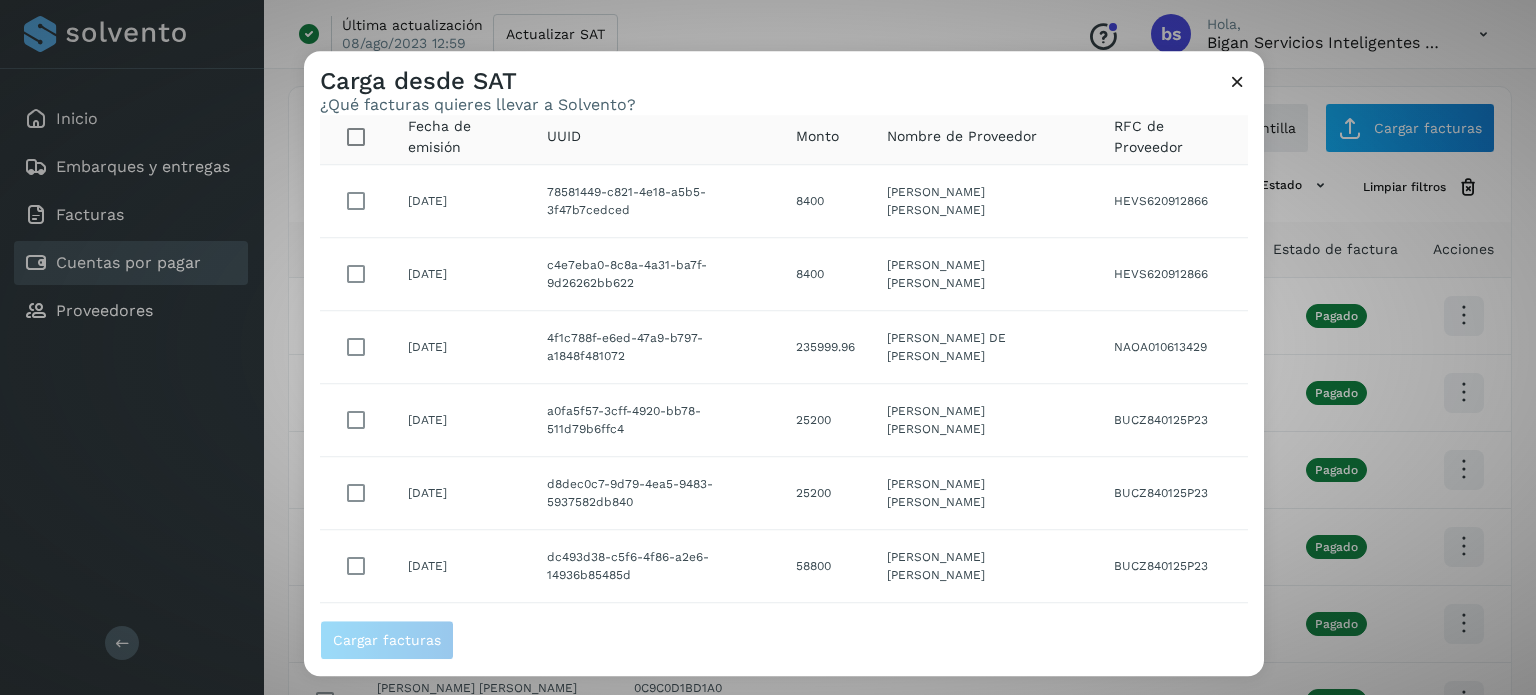scroll, scrollTop: 0, scrollLeft: 0, axis: both 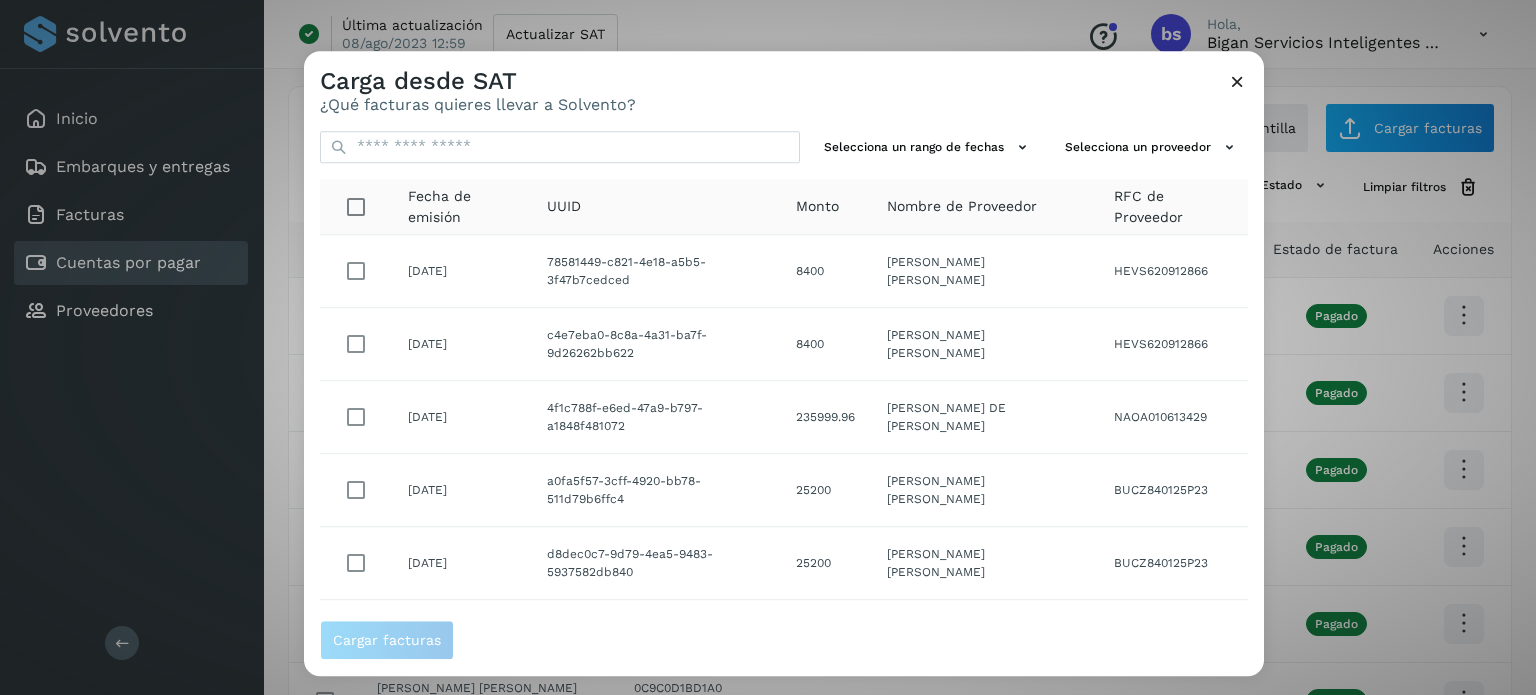 click on "Nombre de Proveedor" at bounding box center (962, 207) 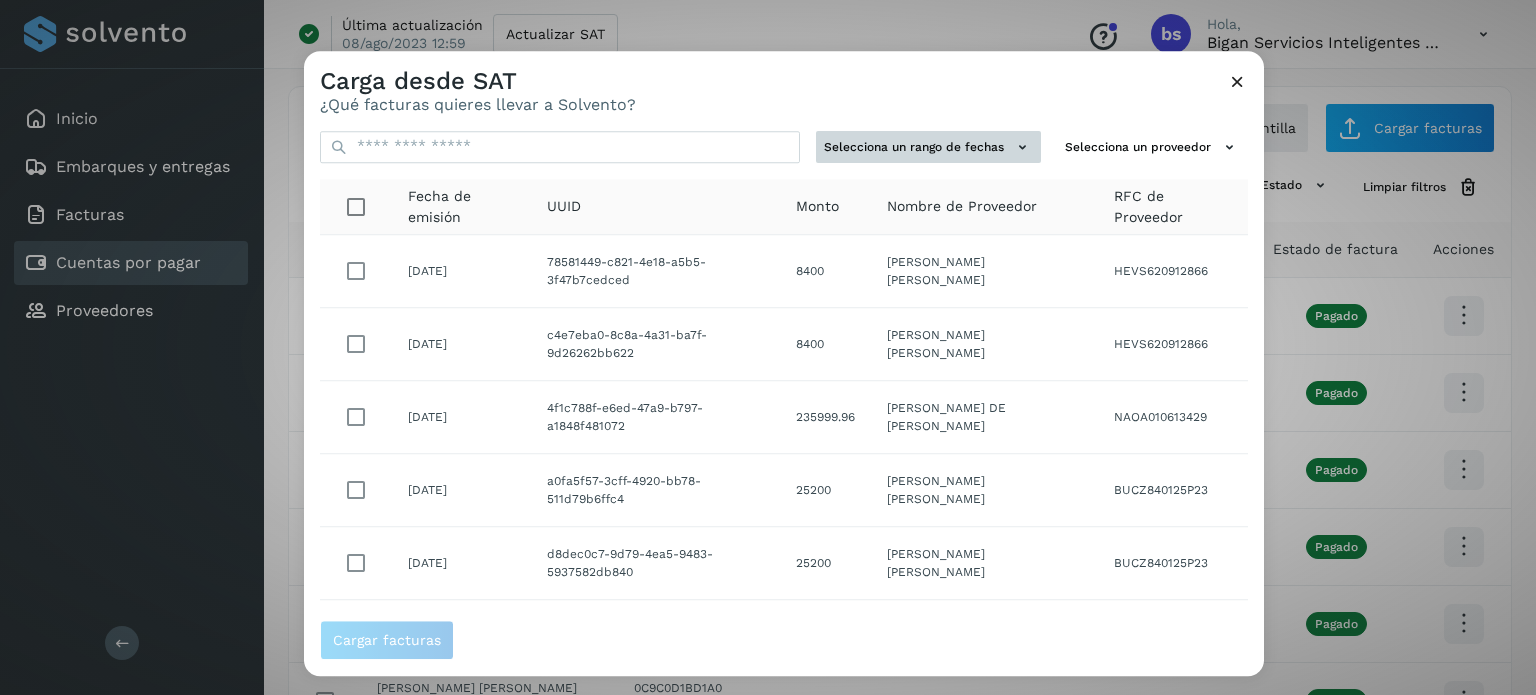 click on "Selecciona un rango de fechas" at bounding box center (928, 147) 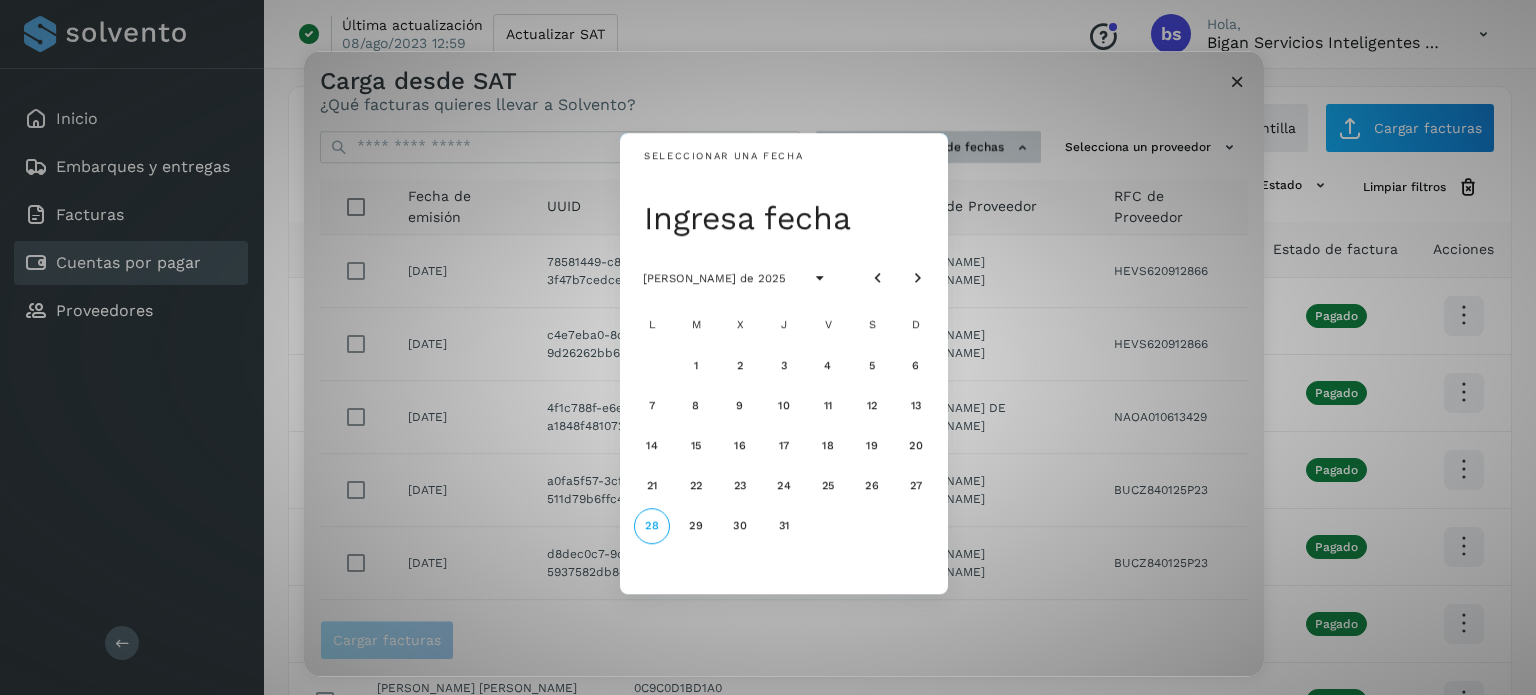 click on "Seleccionar una fecha Ingresa fecha [PERSON_NAME] de 2025 L M X J V S D 1 2 3 4 5 6 7 8 9 10 11 12 13 14 15 16 17 18 19 20 21 22 23 24 25 26 27 28 29 30 31" at bounding box center [784, 364] 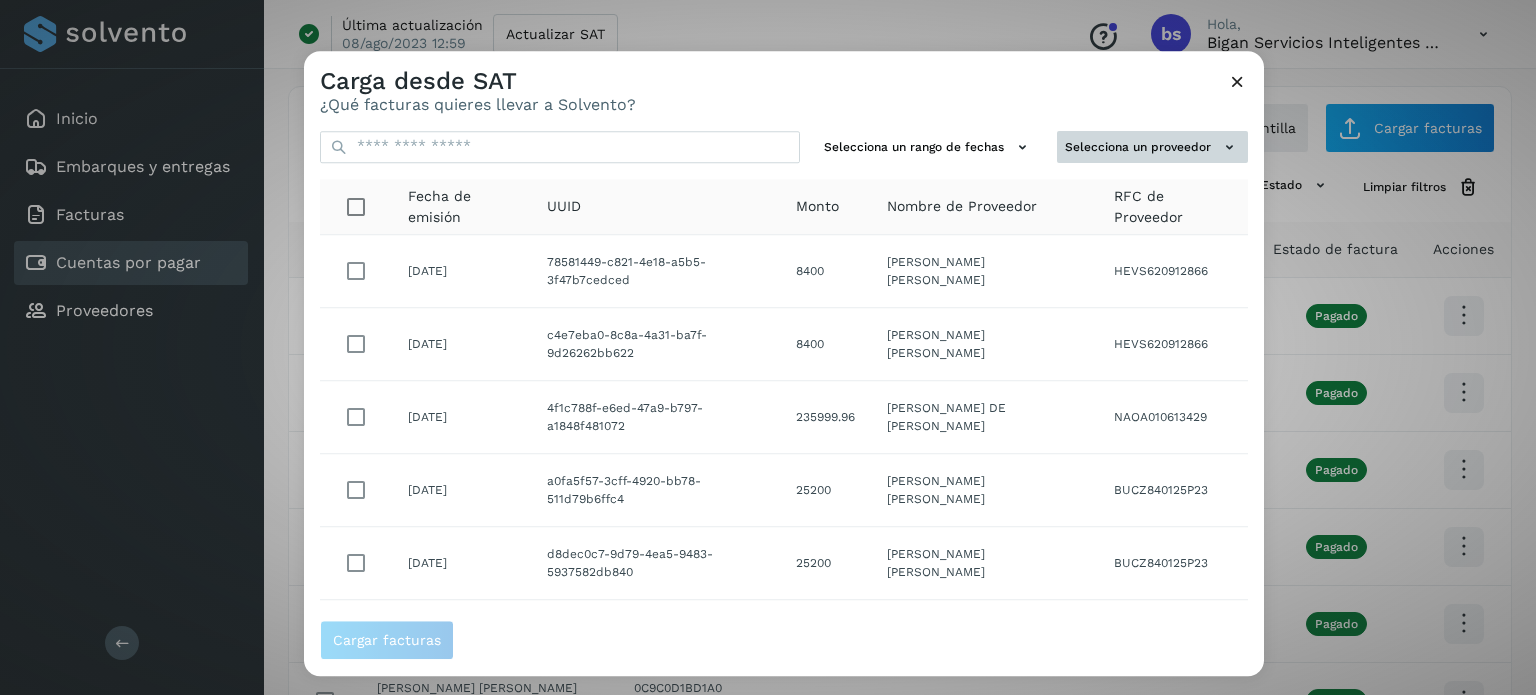click on "Selecciona un proveedor" at bounding box center [1152, 147] 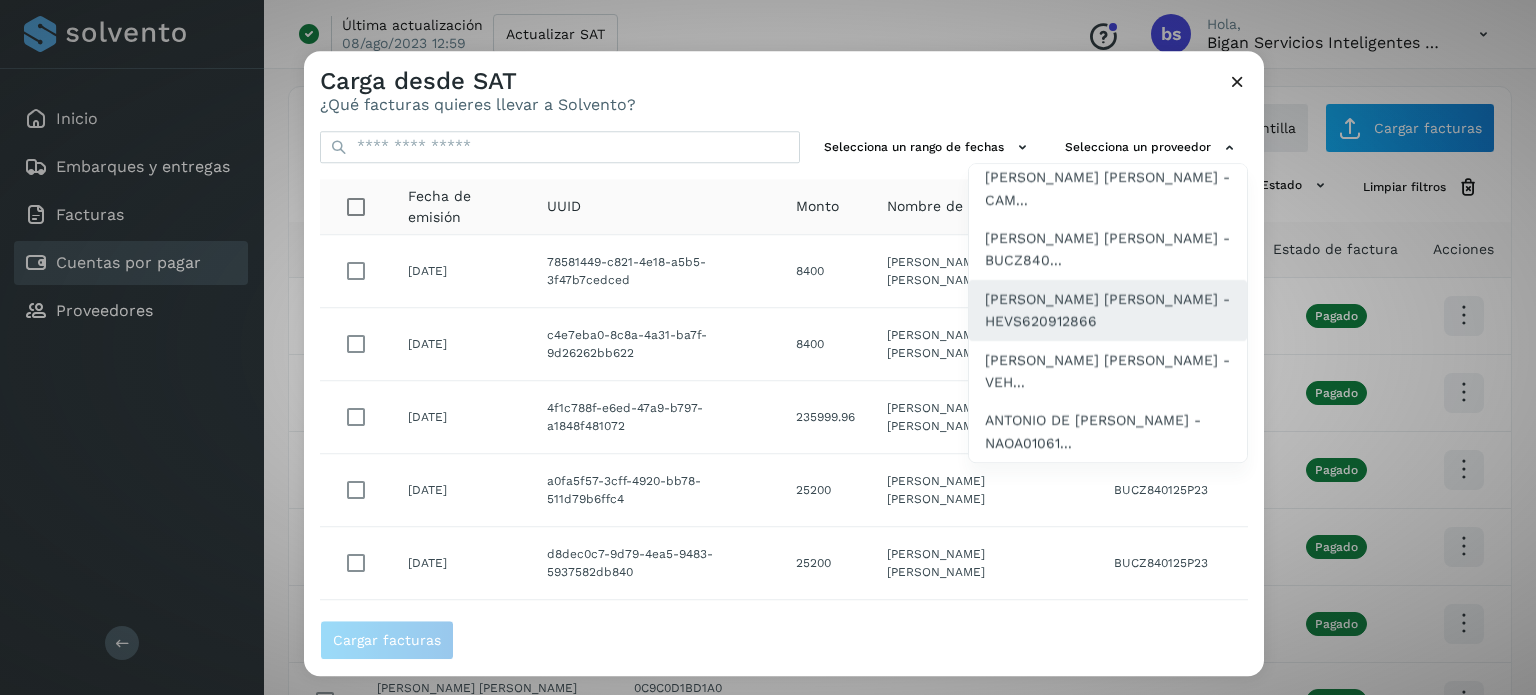 scroll, scrollTop: 232, scrollLeft: 0, axis: vertical 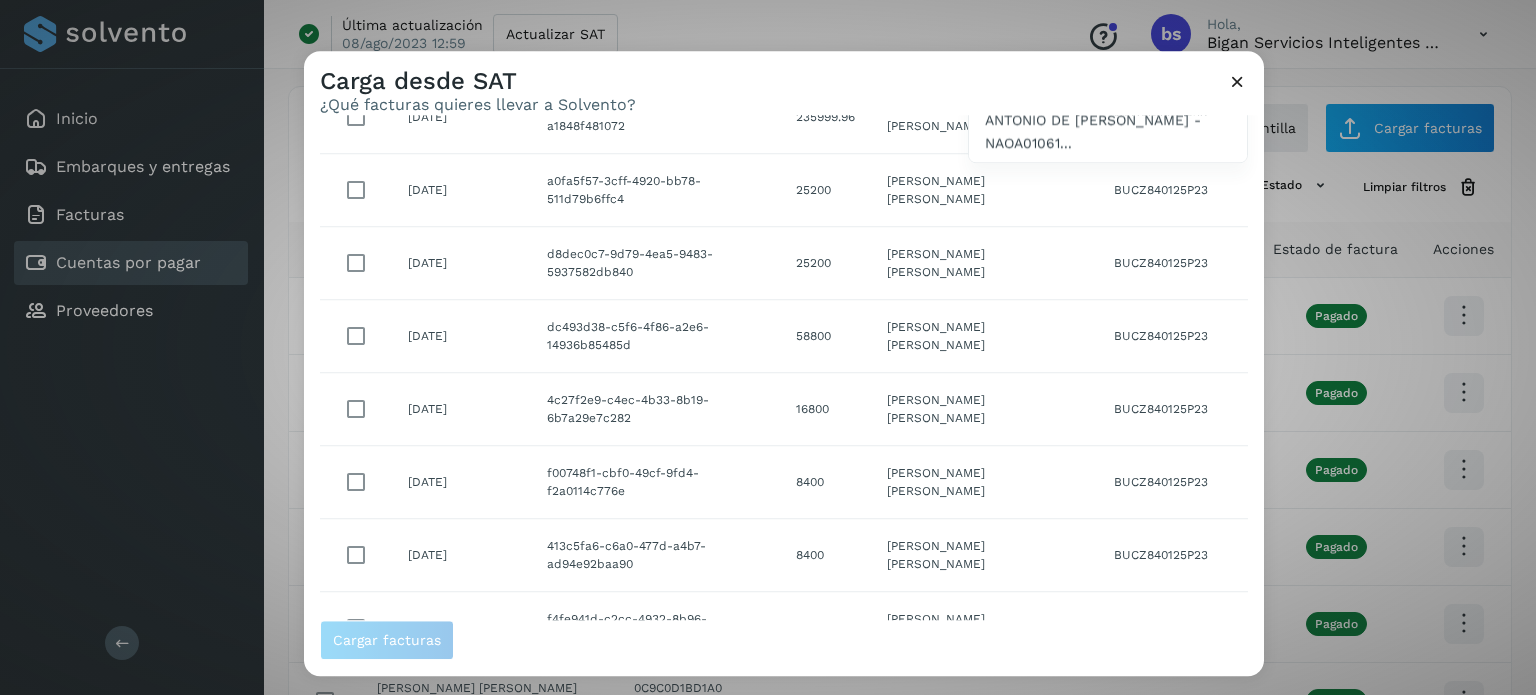 drag, startPoint x: 1252, startPoint y: 303, endPoint x: 1250, endPoint y: 121, distance: 182.01099 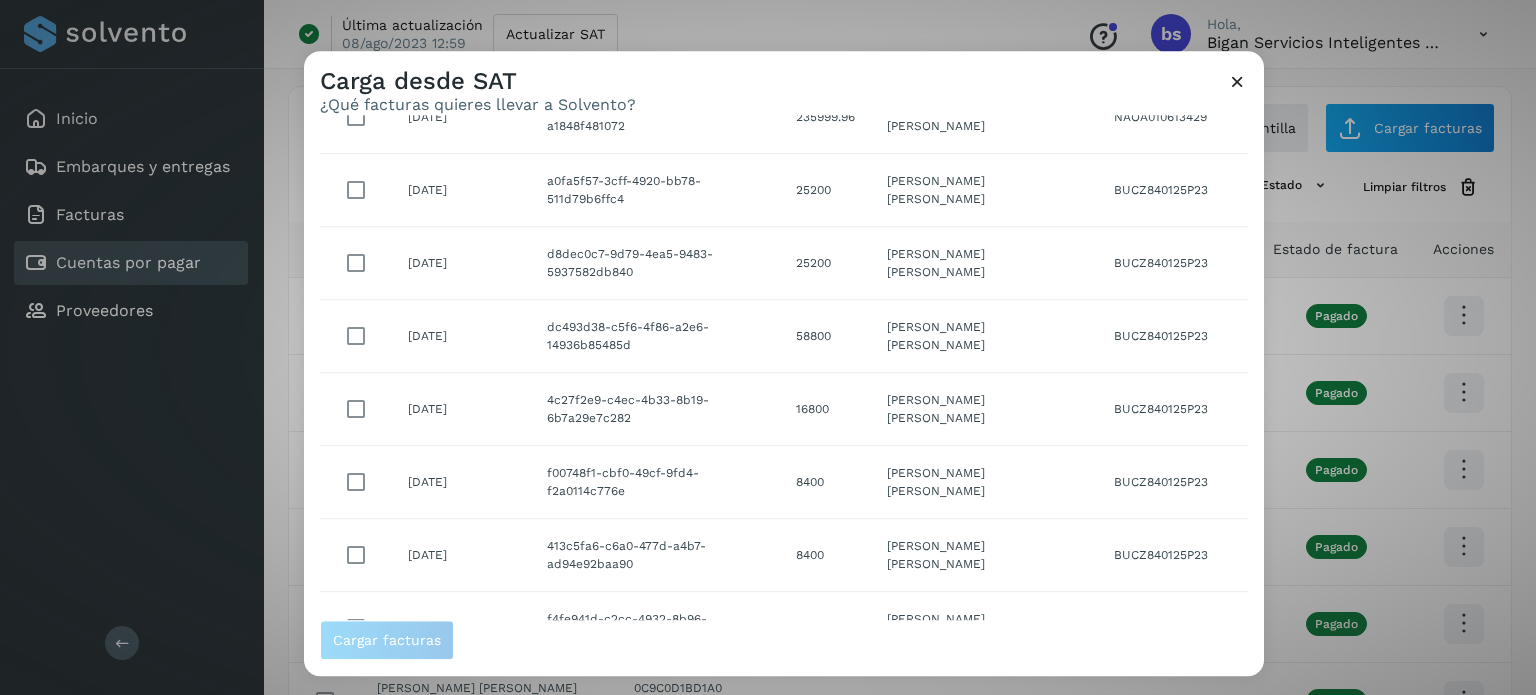 scroll, scrollTop: 0, scrollLeft: 0, axis: both 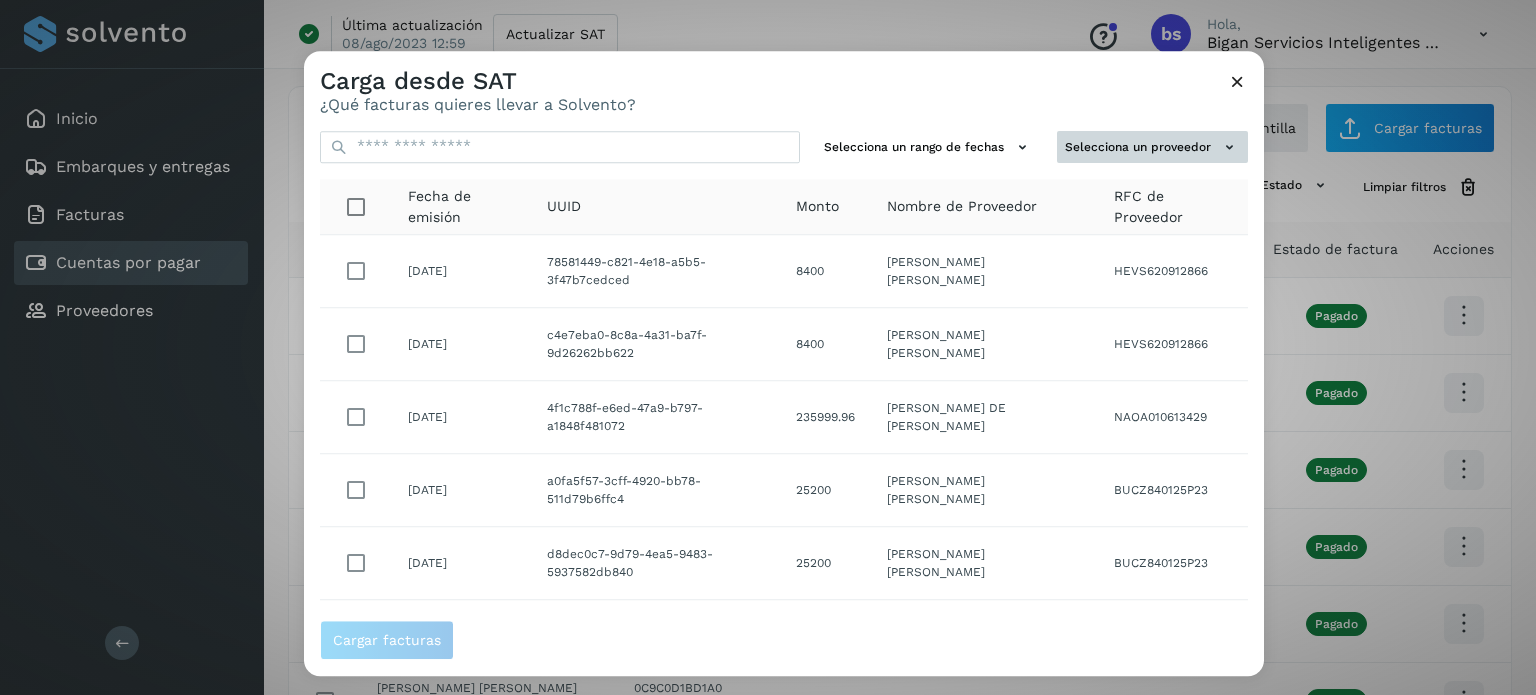 click on "Selecciona un proveedor" at bounding box center [1152, 147] 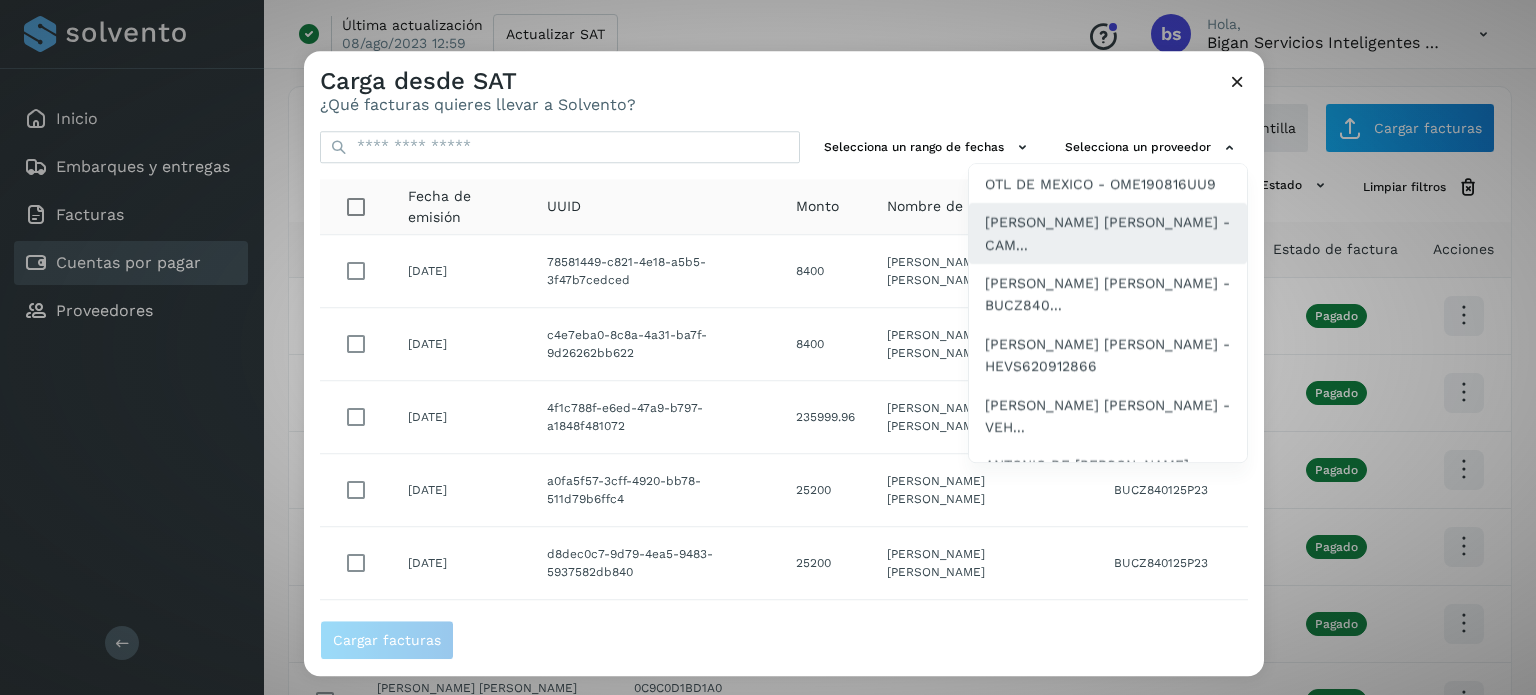 scroll, scrollTop: 200, scrollLeft: 0, axis: vertical 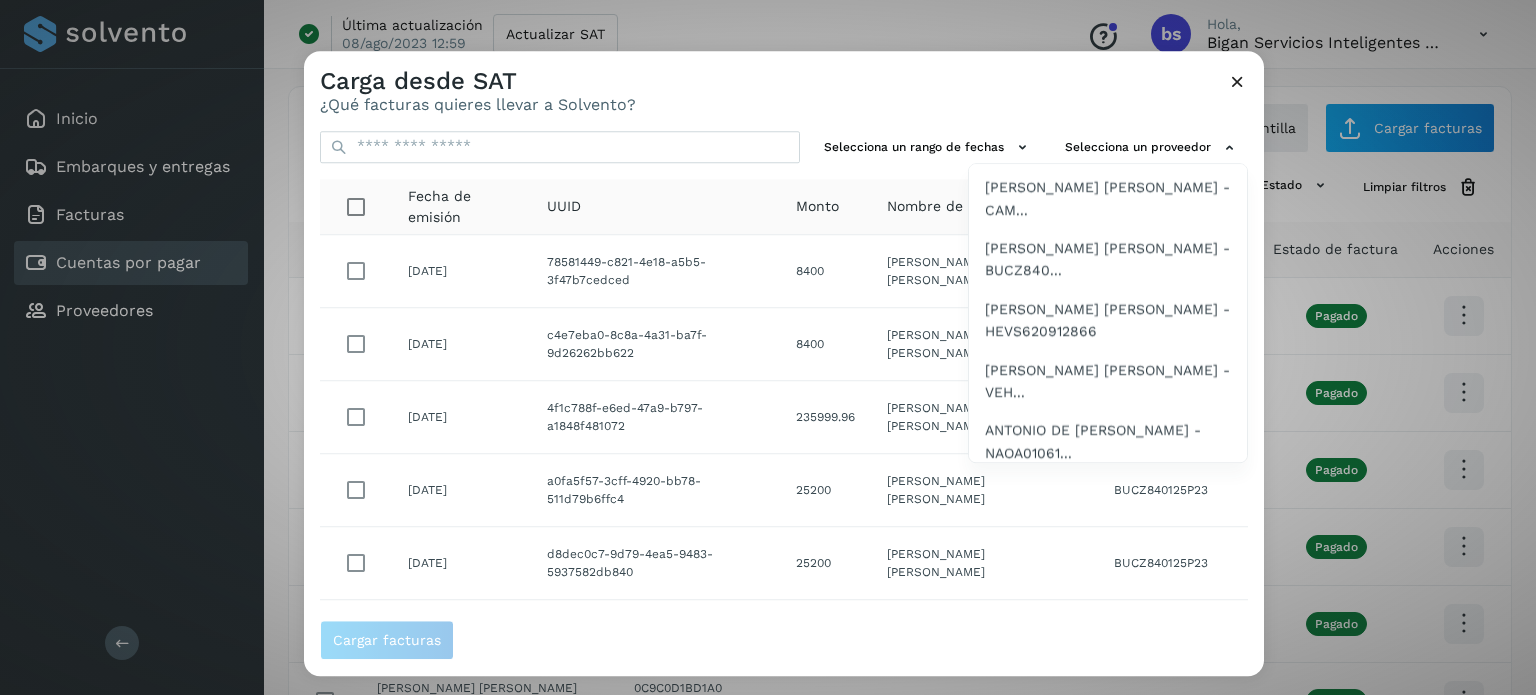 click on "[PERSON_NAME] [PERSON_NAME] - HEVS620912866" at bounding box center [1108, 320] 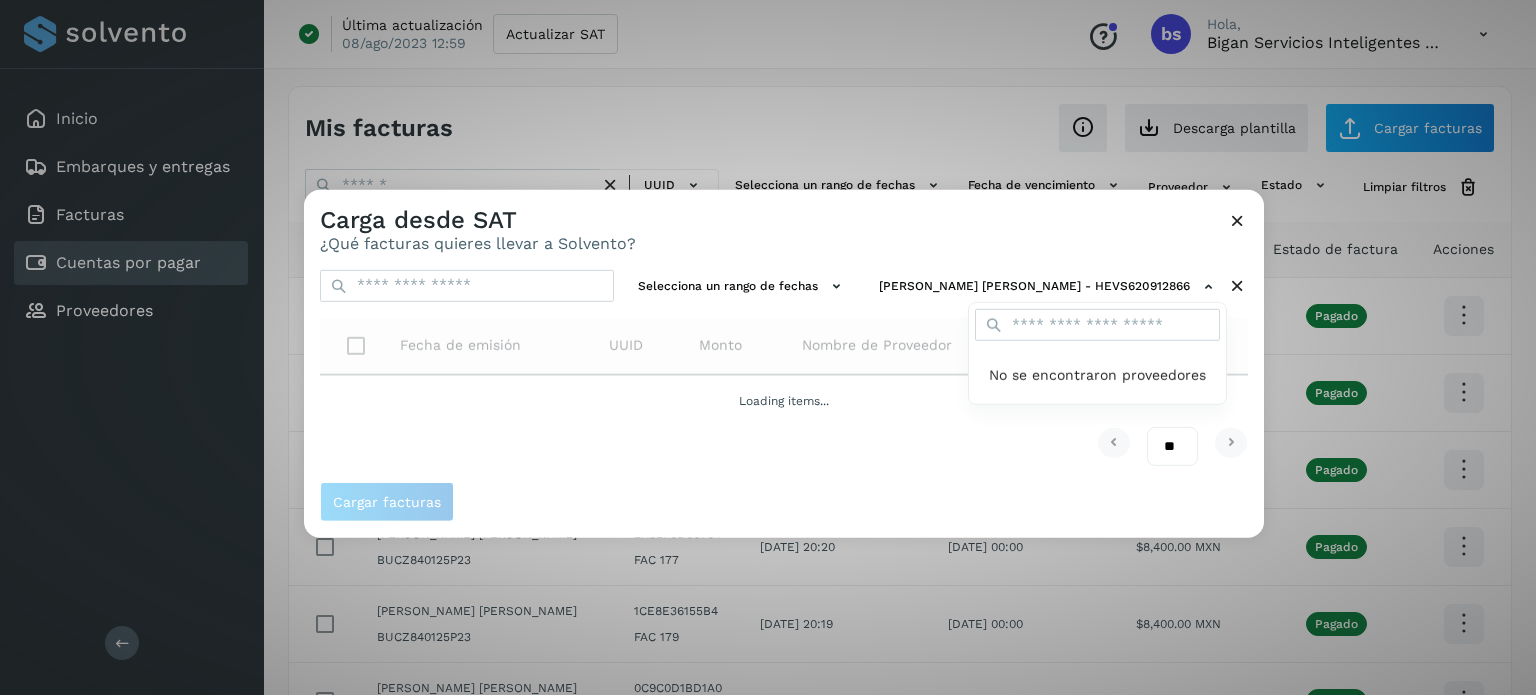 scroll, scrollTop: 0, scrollLeft: 0, axis: both 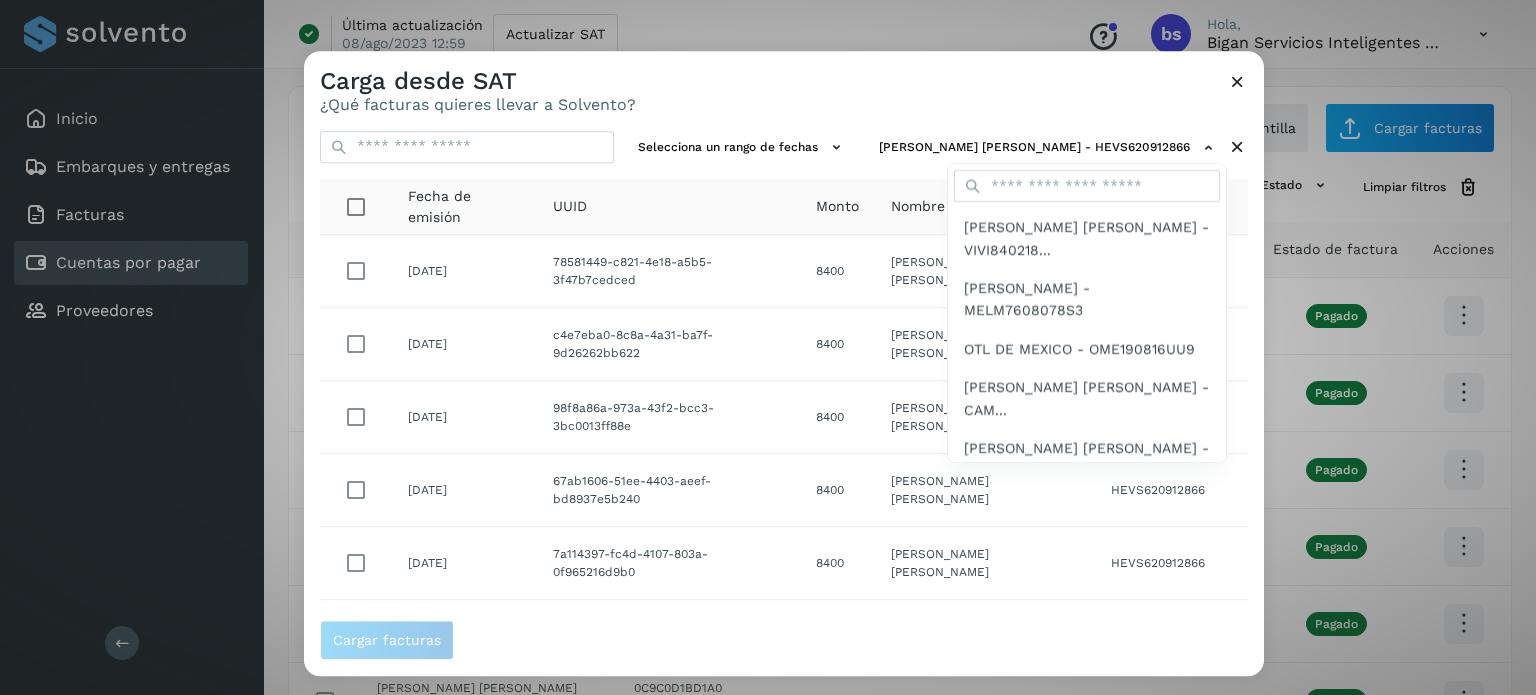 click at bounding box center [1072, 398] 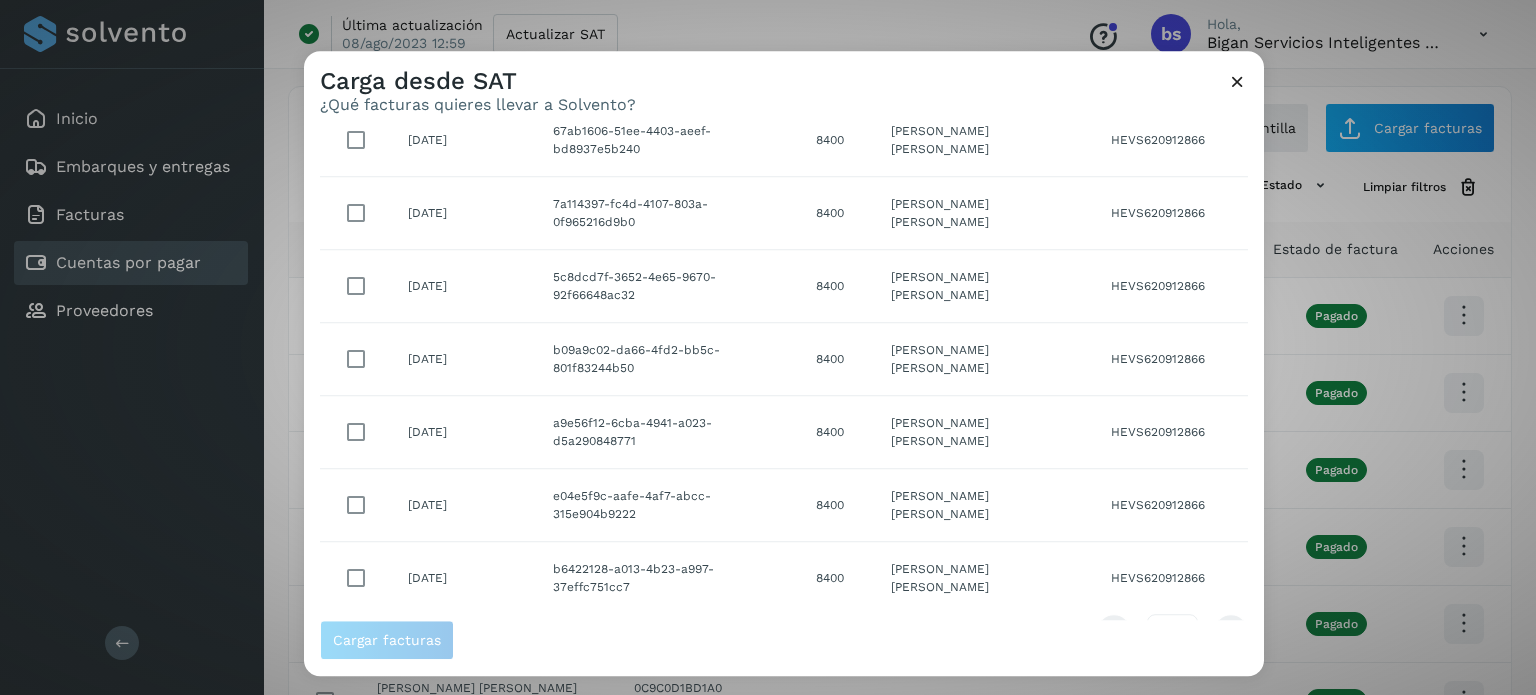 scroll, scrollTop: 396, scrollLeft: 0, axis: vertical 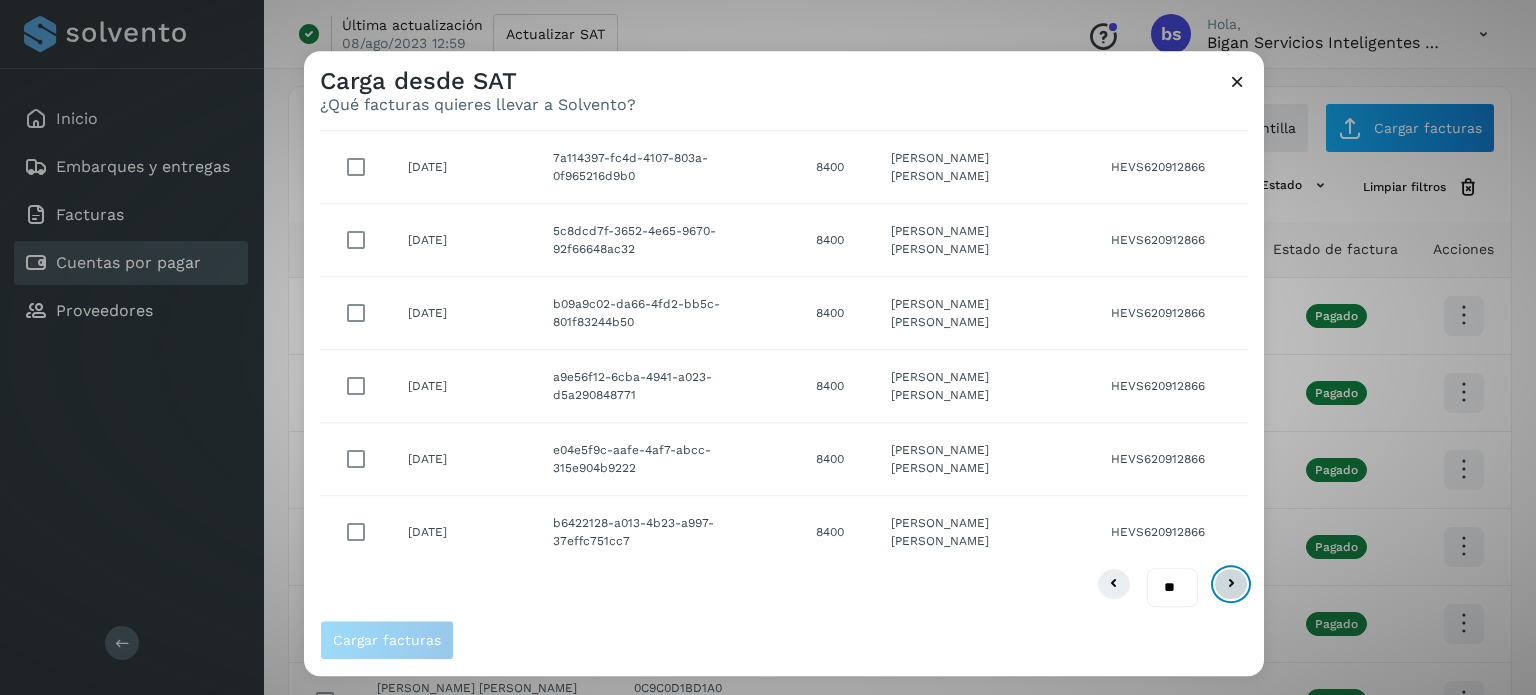 click at bounding box center (1231, 585) 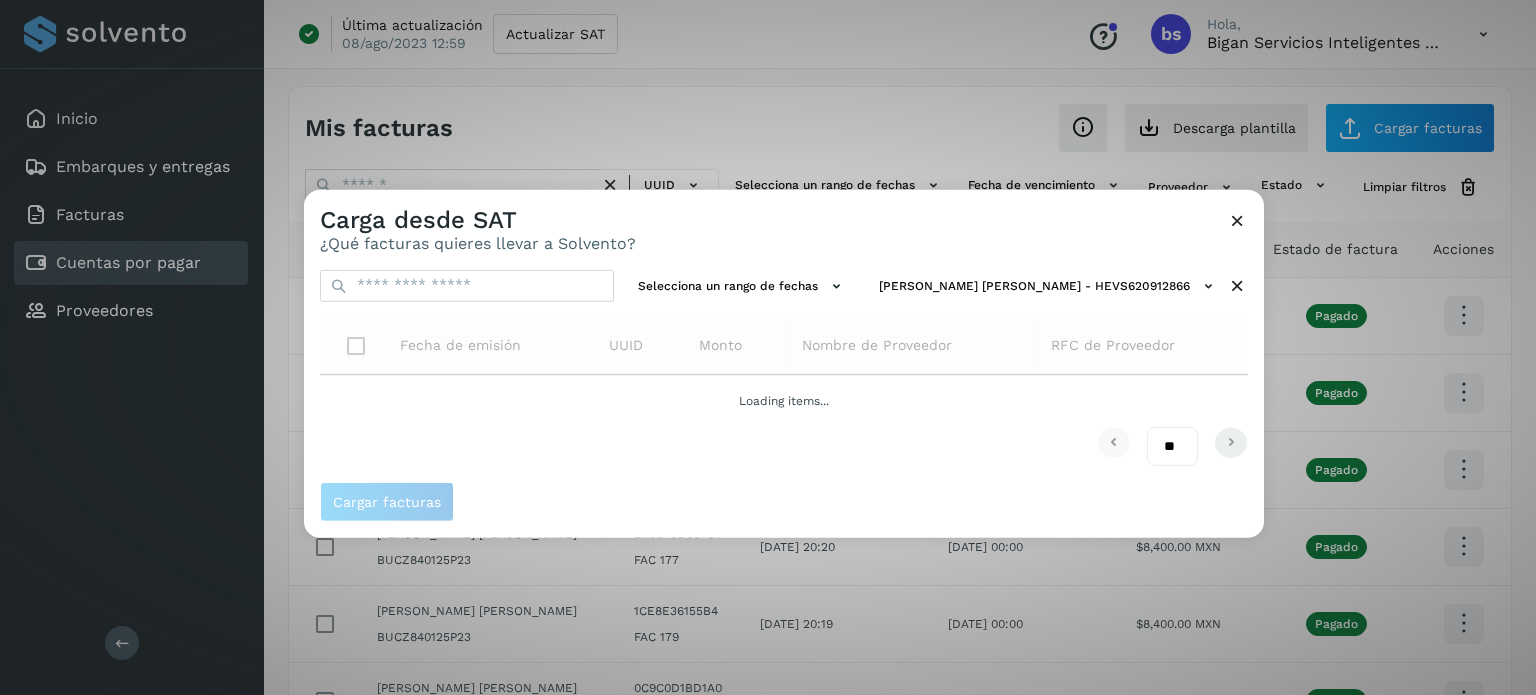 scroll, scrollTop: 0, scrollLeft: 0, axis: both 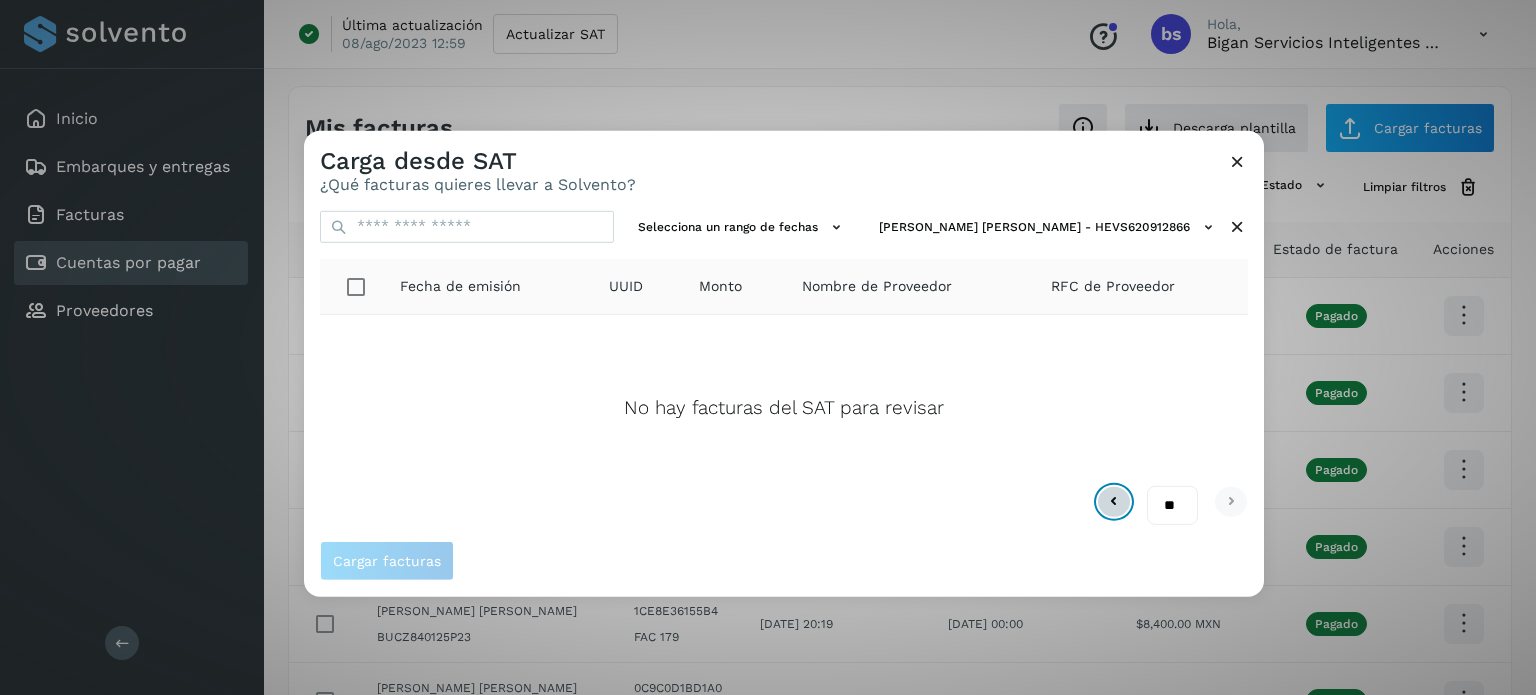 click at bounding box center [1114, 502] 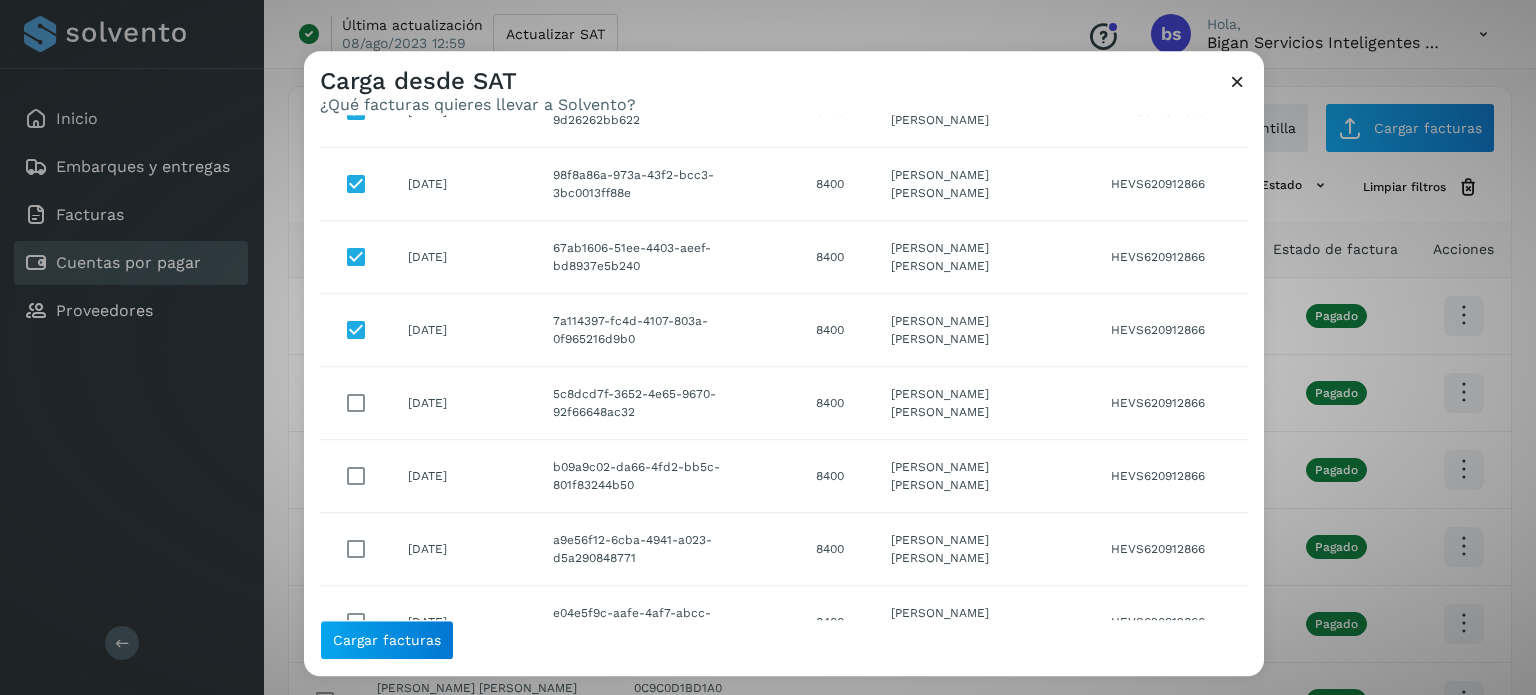 scroll, scrollTop: 396, scrollLeft: 0, axis: vertical 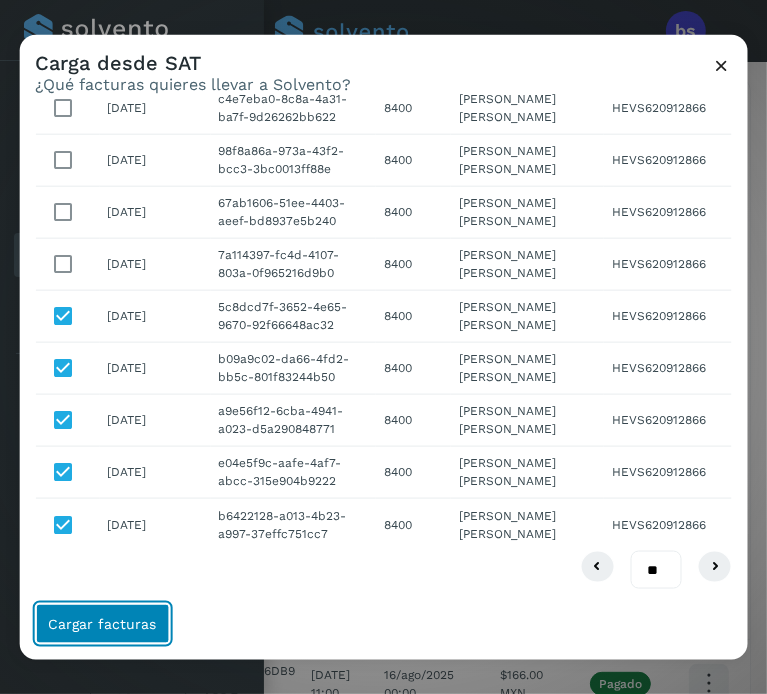 click on "Cargar facturas" 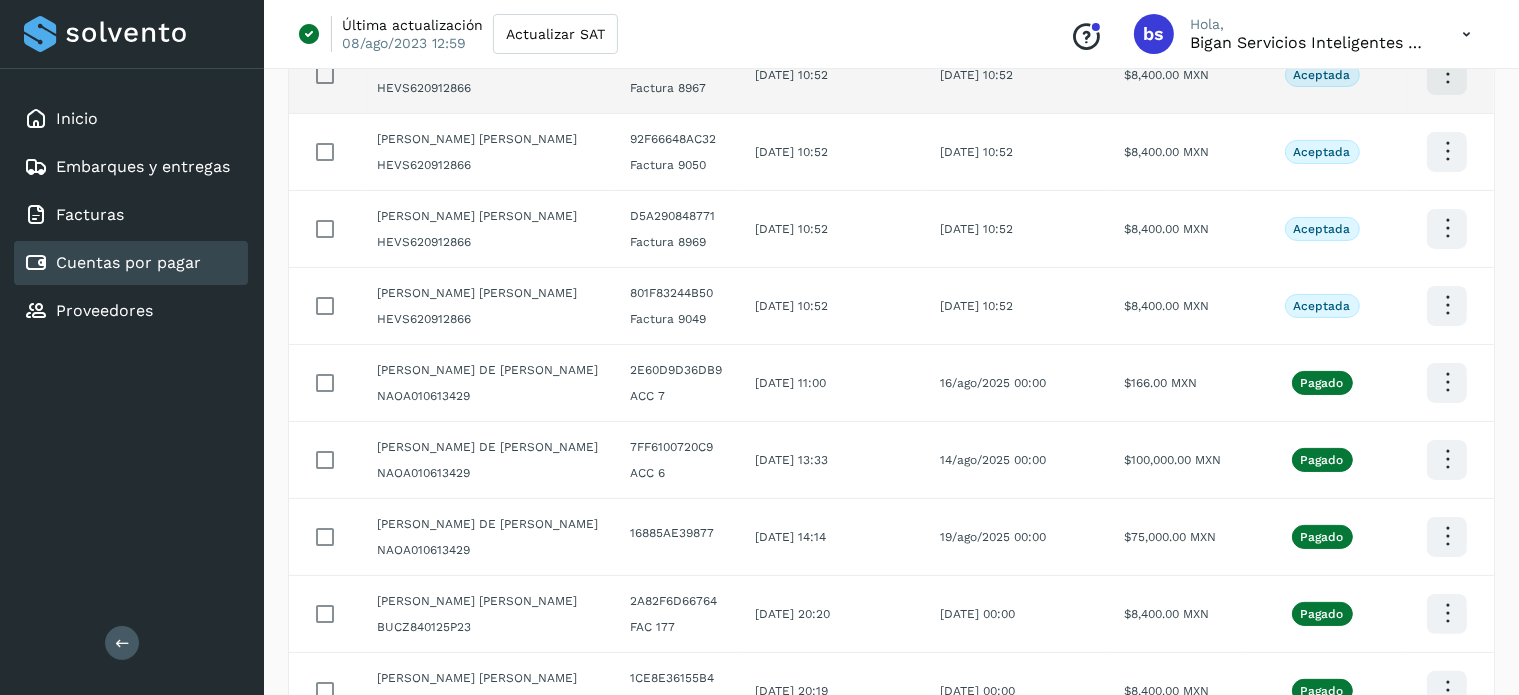 scroll, scrollTop: 45, scrollLeft: 0, axis: vertical 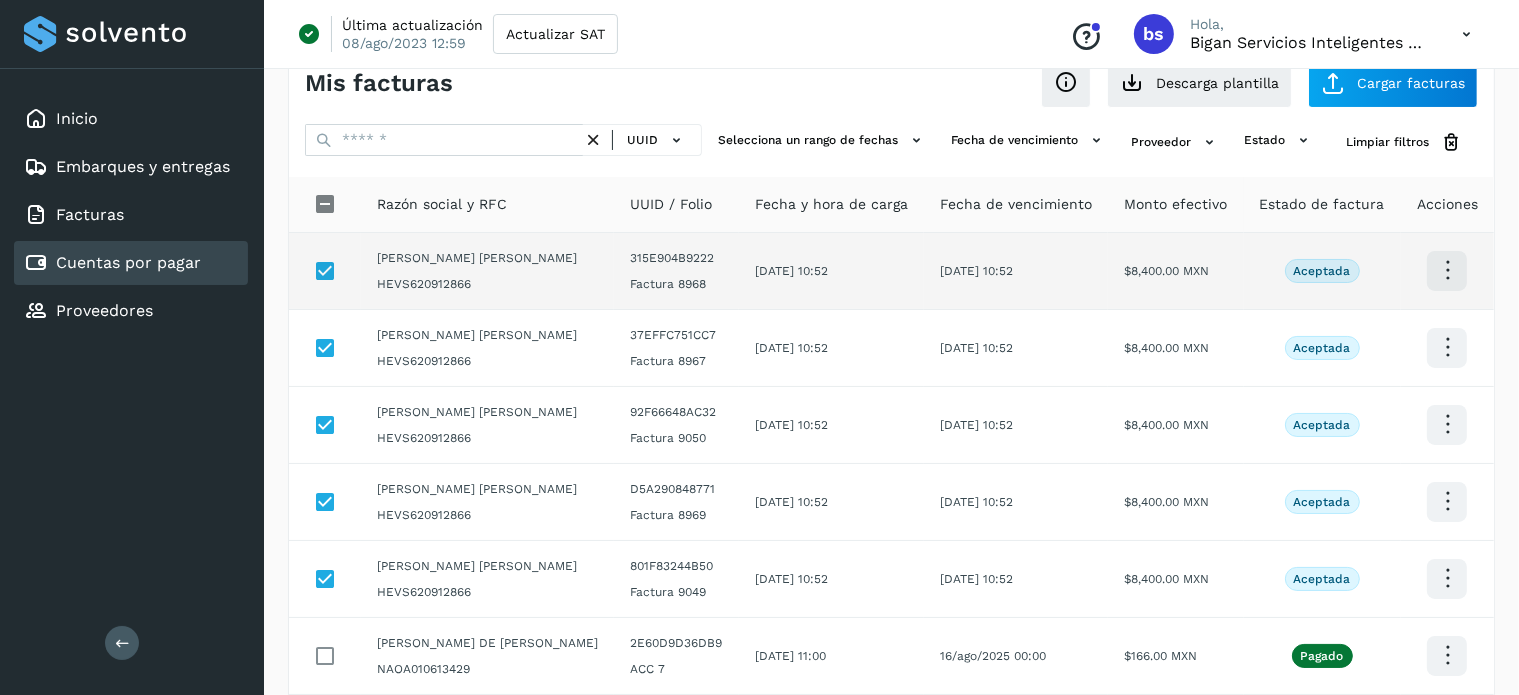 click at bounding box center [1447, 270] 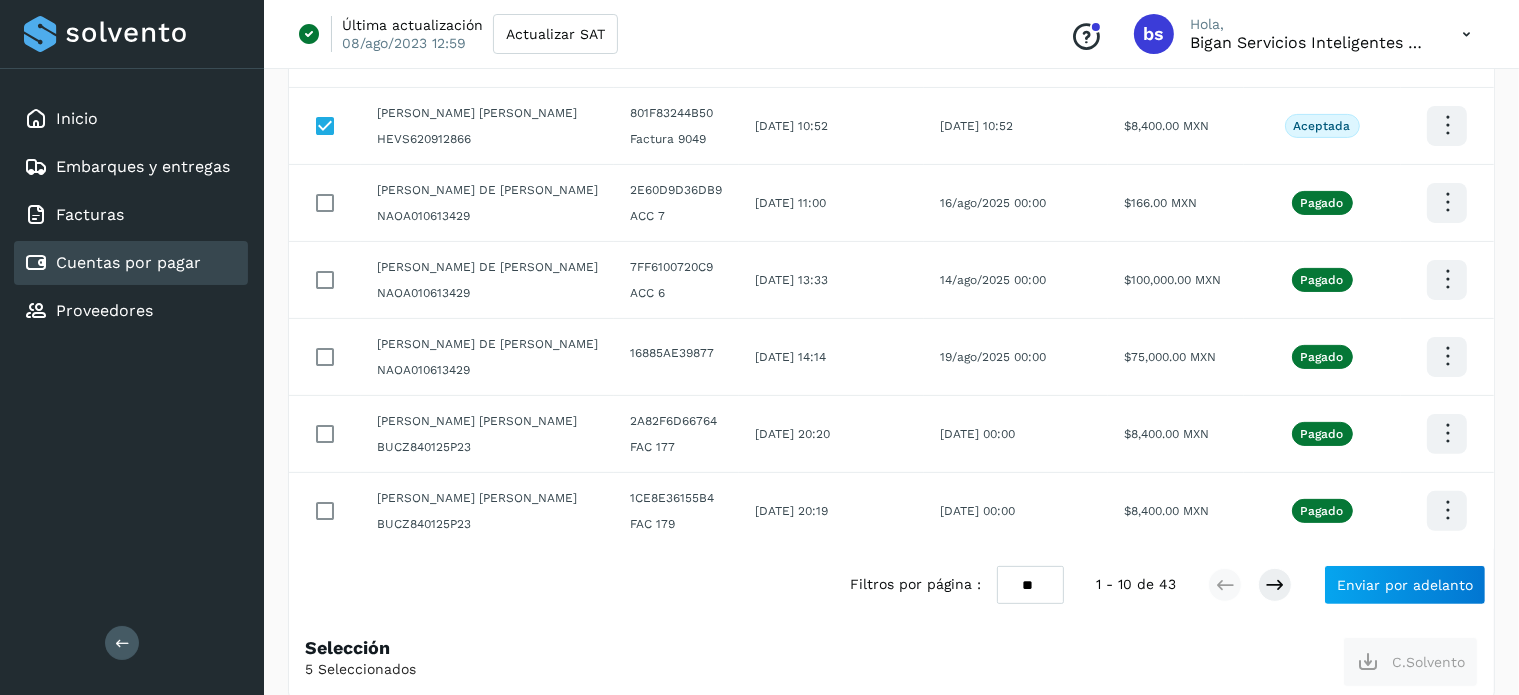 scroll, scrollTop: 527, scrollLeft: 0, axis: vertical 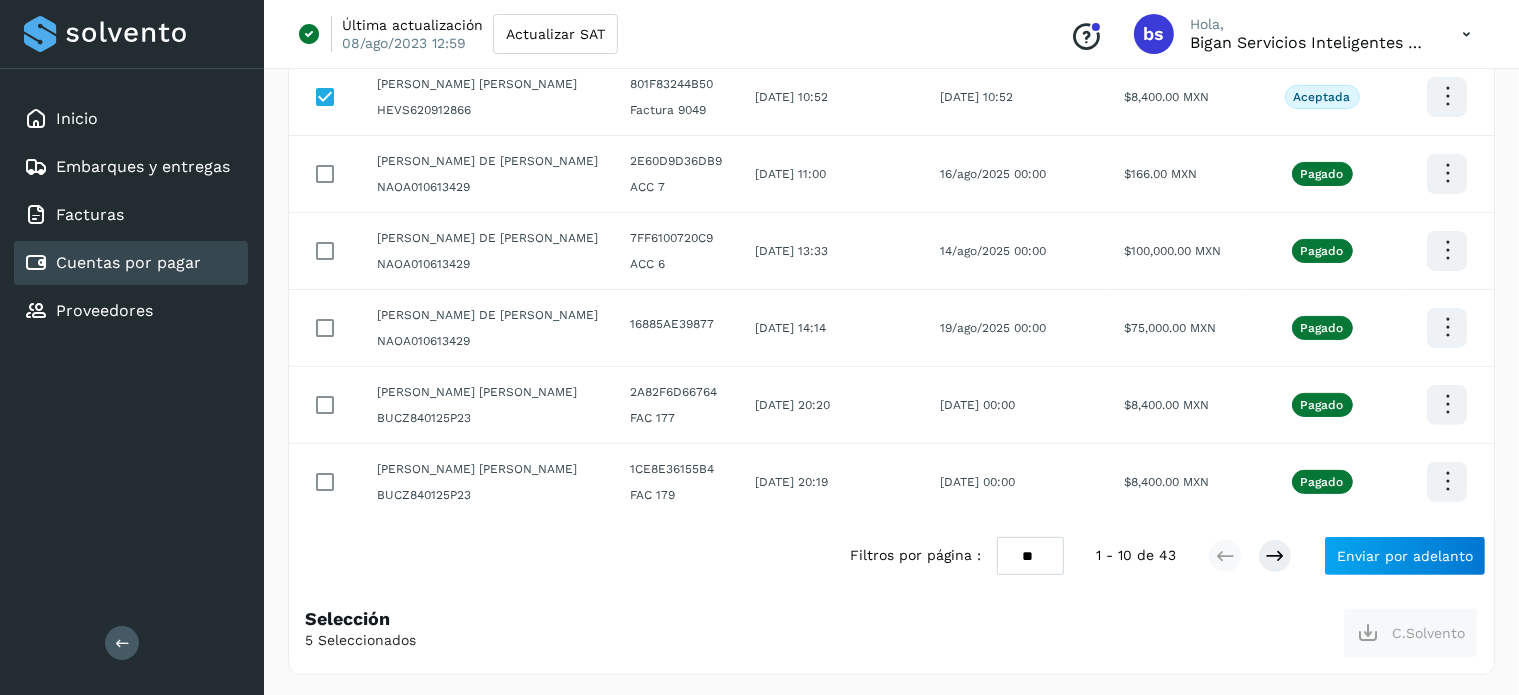 click at bounding box center [759, 347] 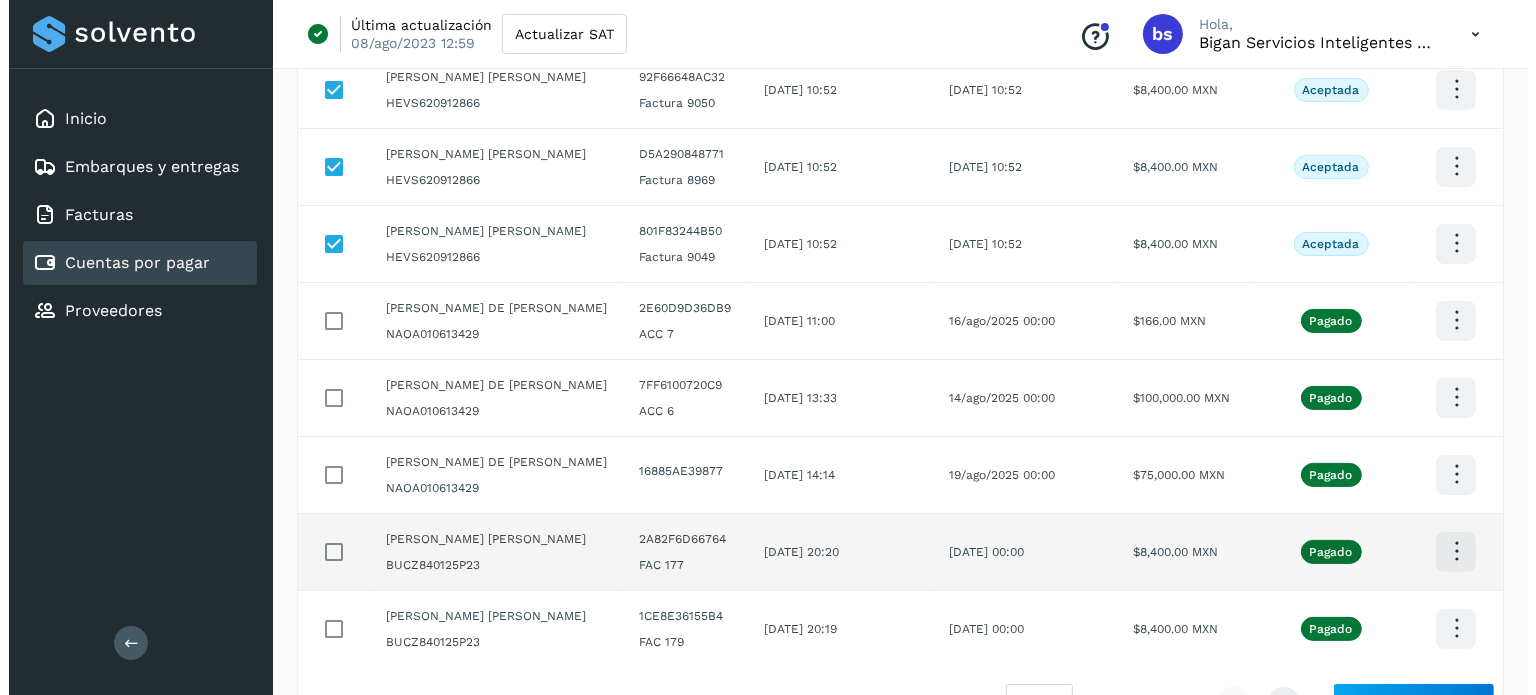 scroll, scrollTop: 527, scrollLeft: 0, axis: vertical 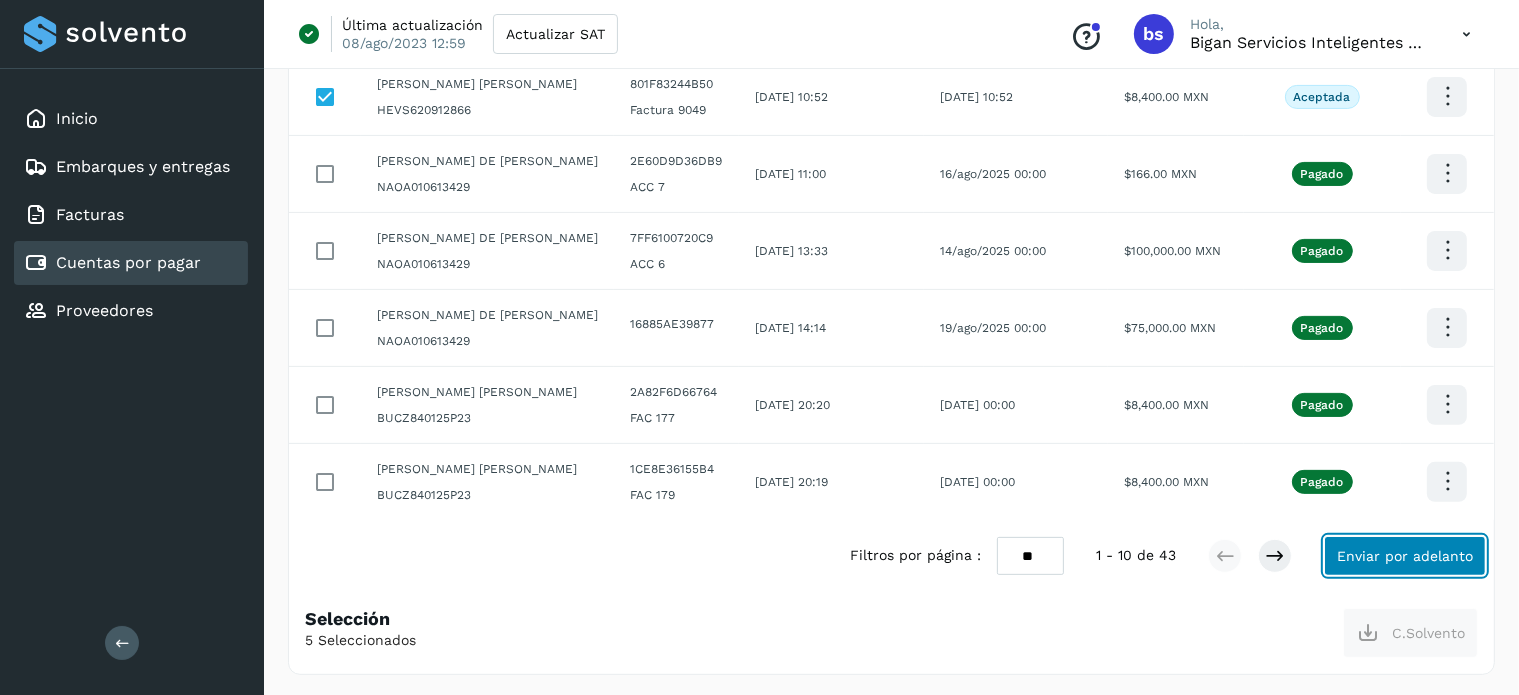 click on "Enviar por adelanto" 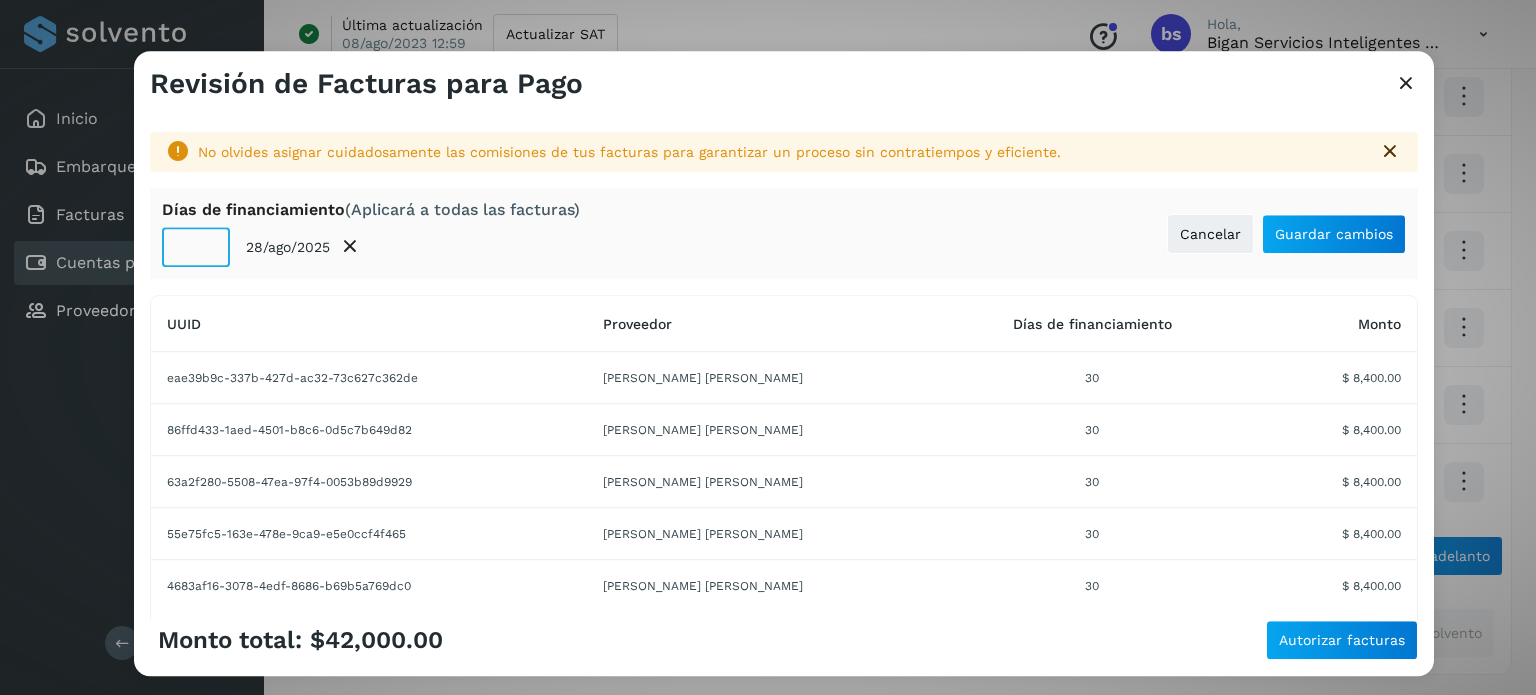 click on "**" 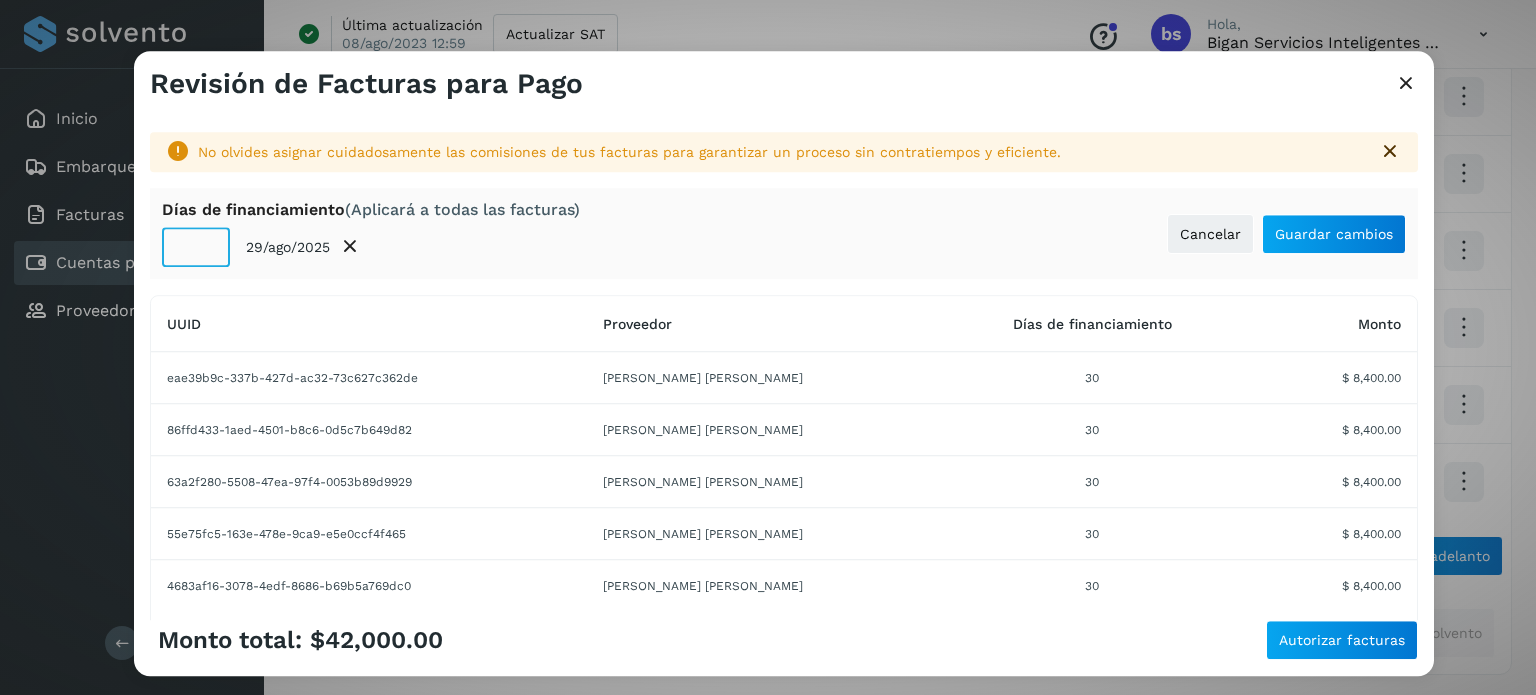 click on "**" 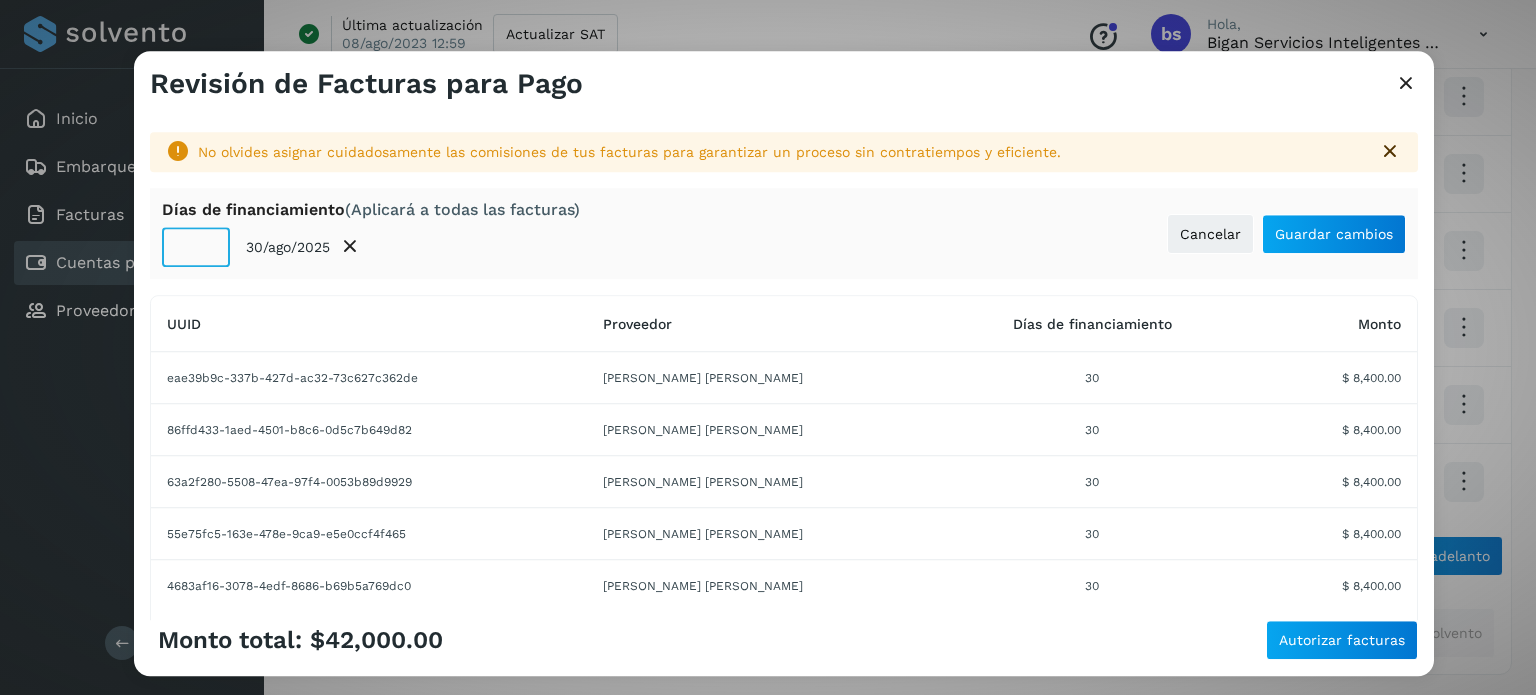 click on "**" 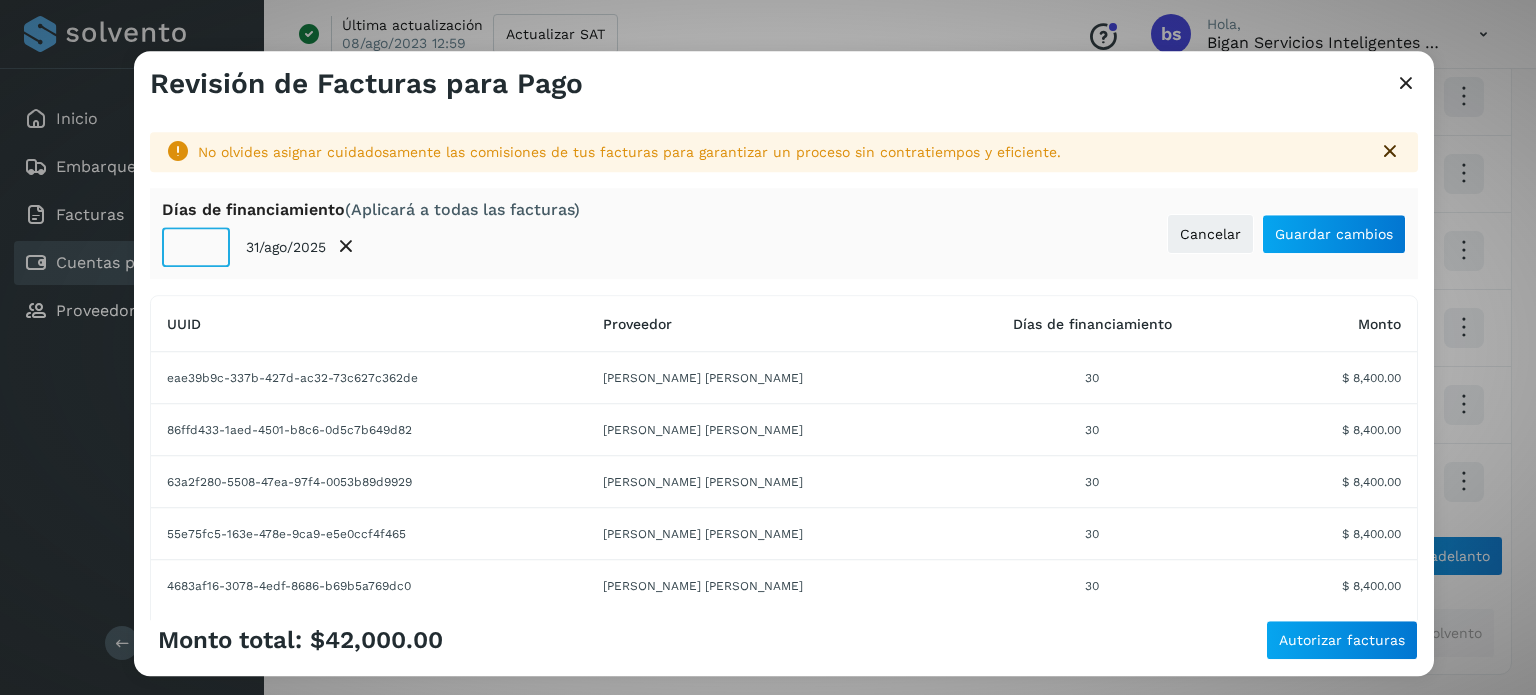 click on "**" 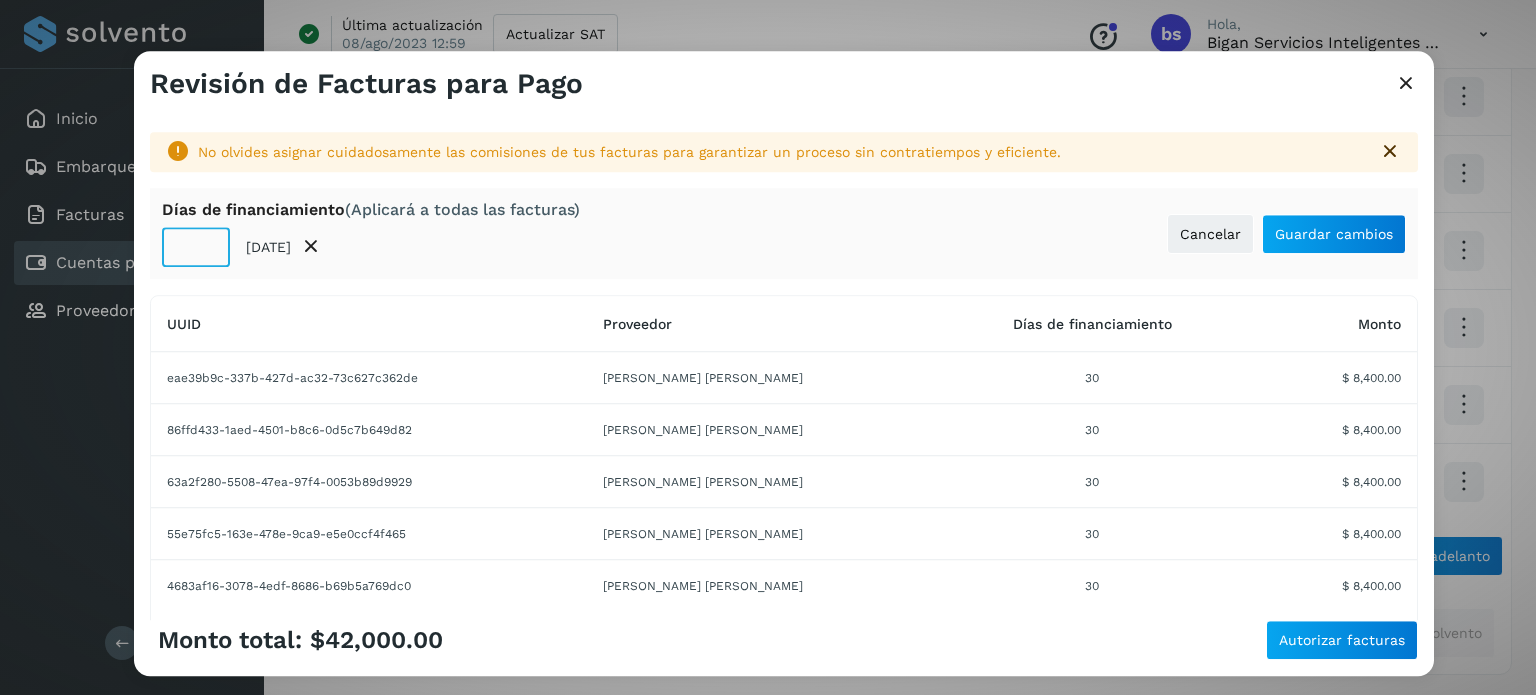 click on "**" 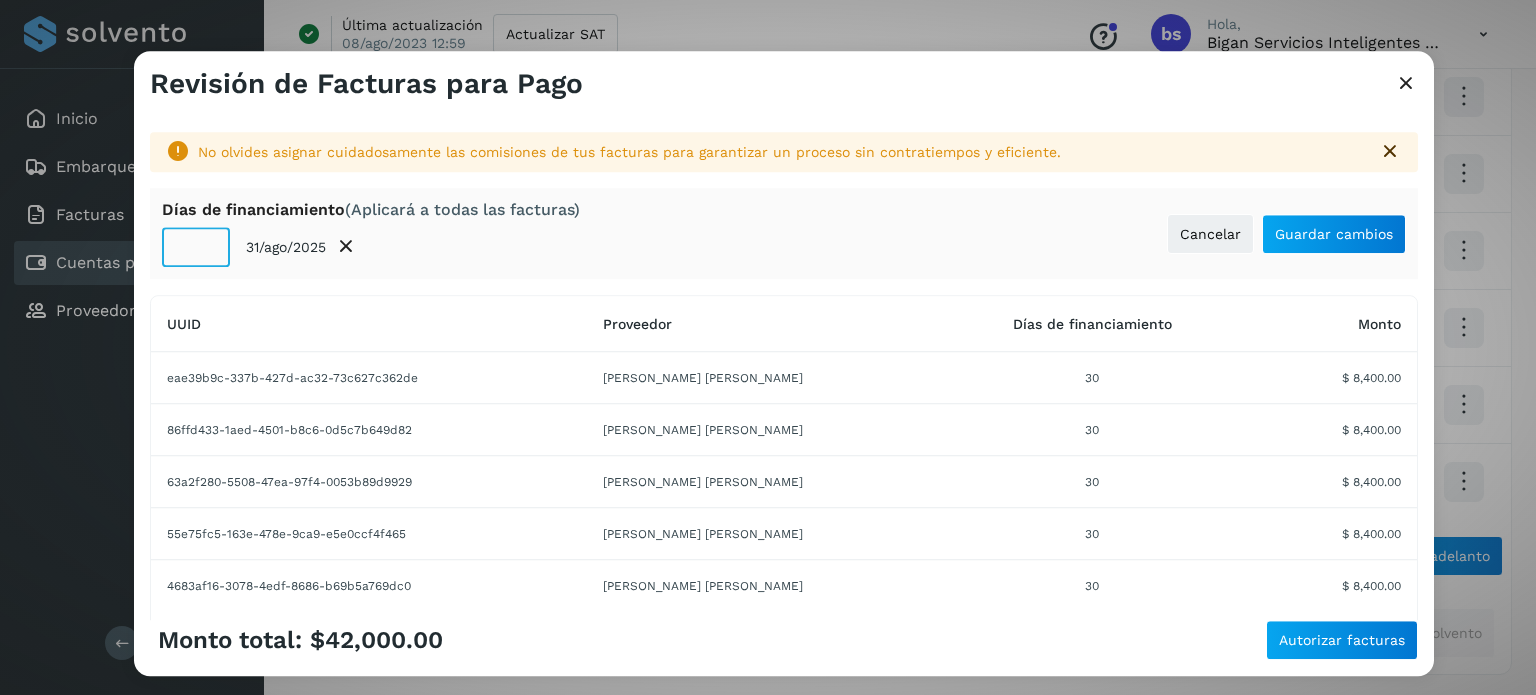 click on "**" 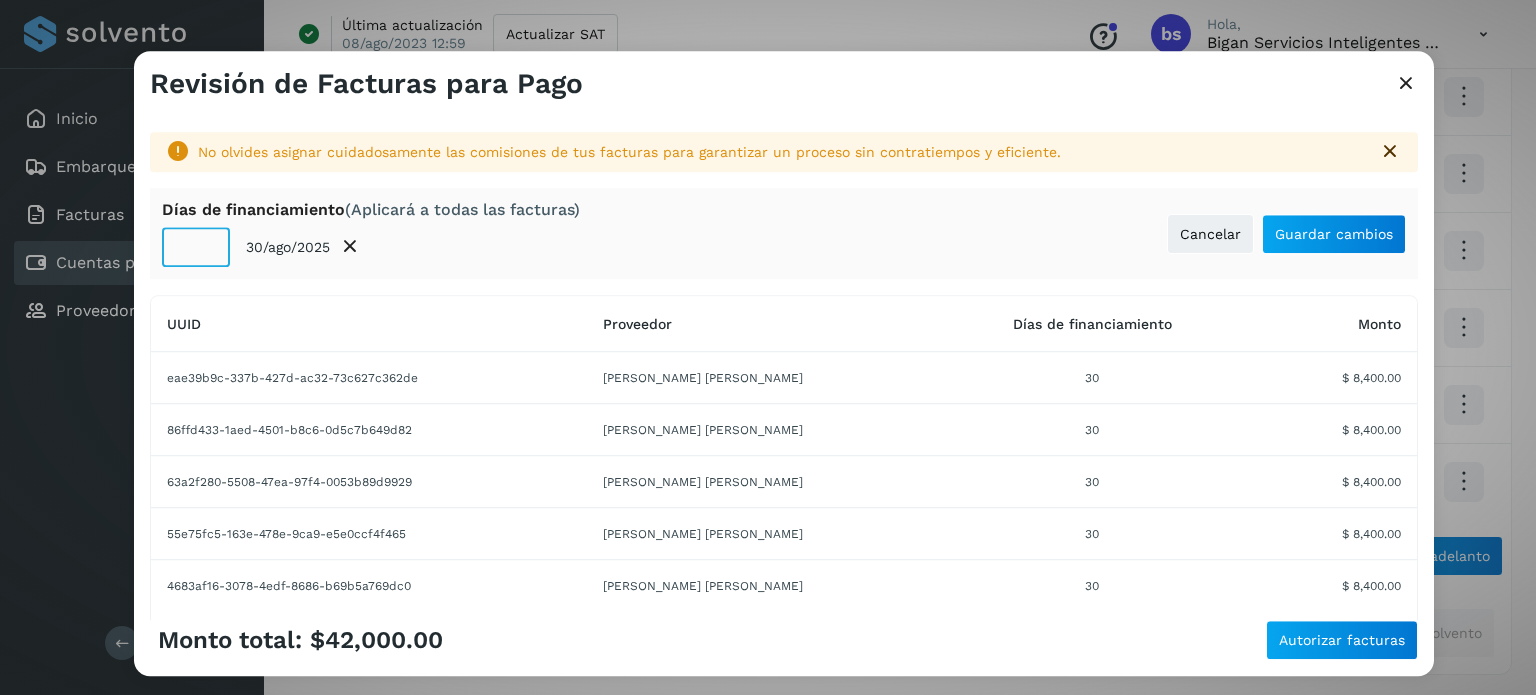 click on "**" 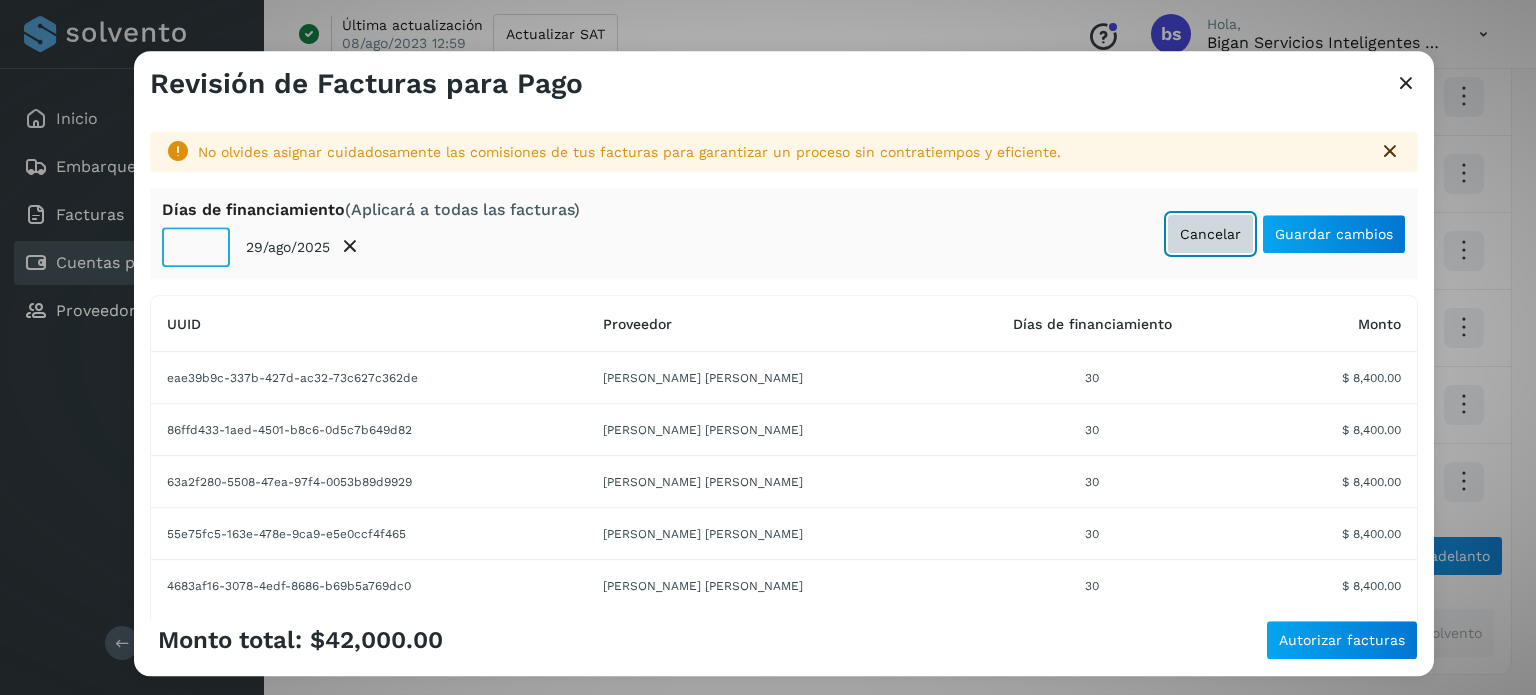 click on "Cancelar" 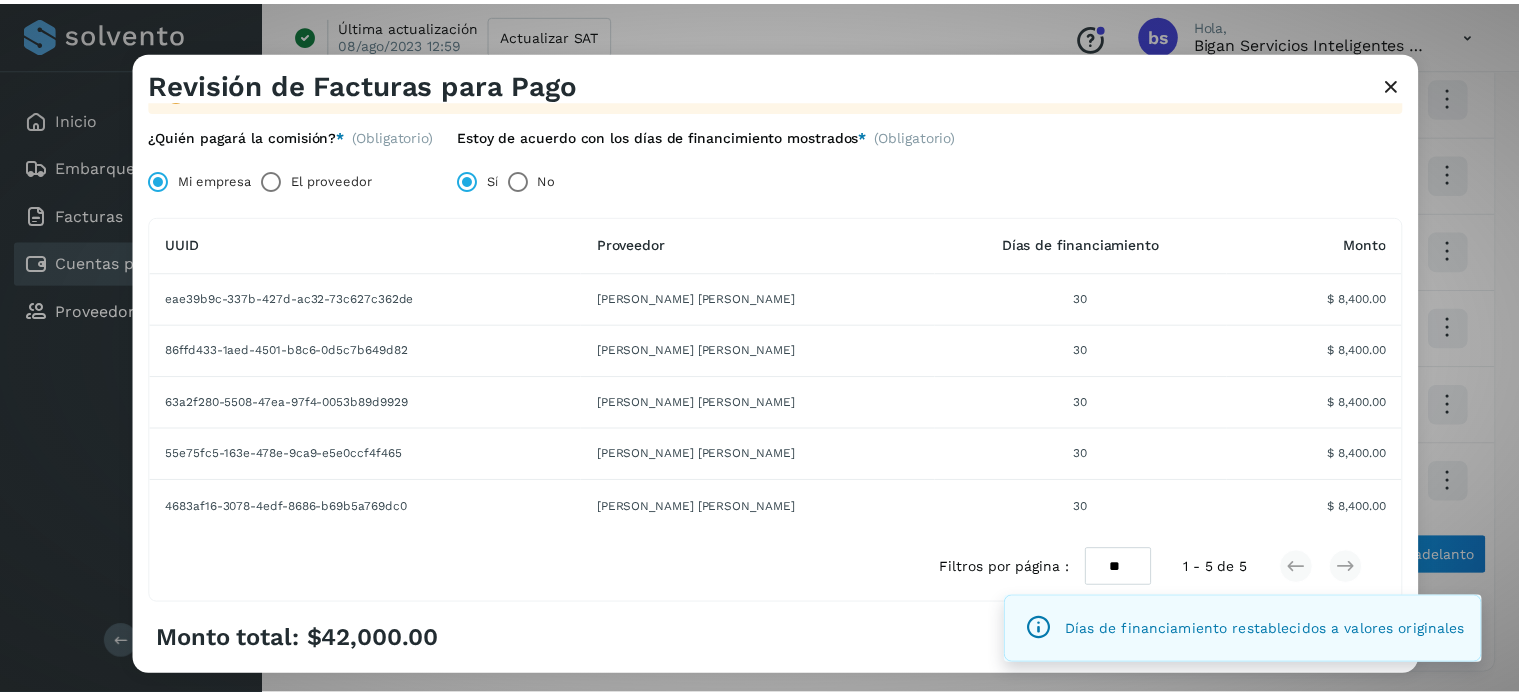 scroll, scrollTop: 128, scrollLeft: 0, axis: vertical 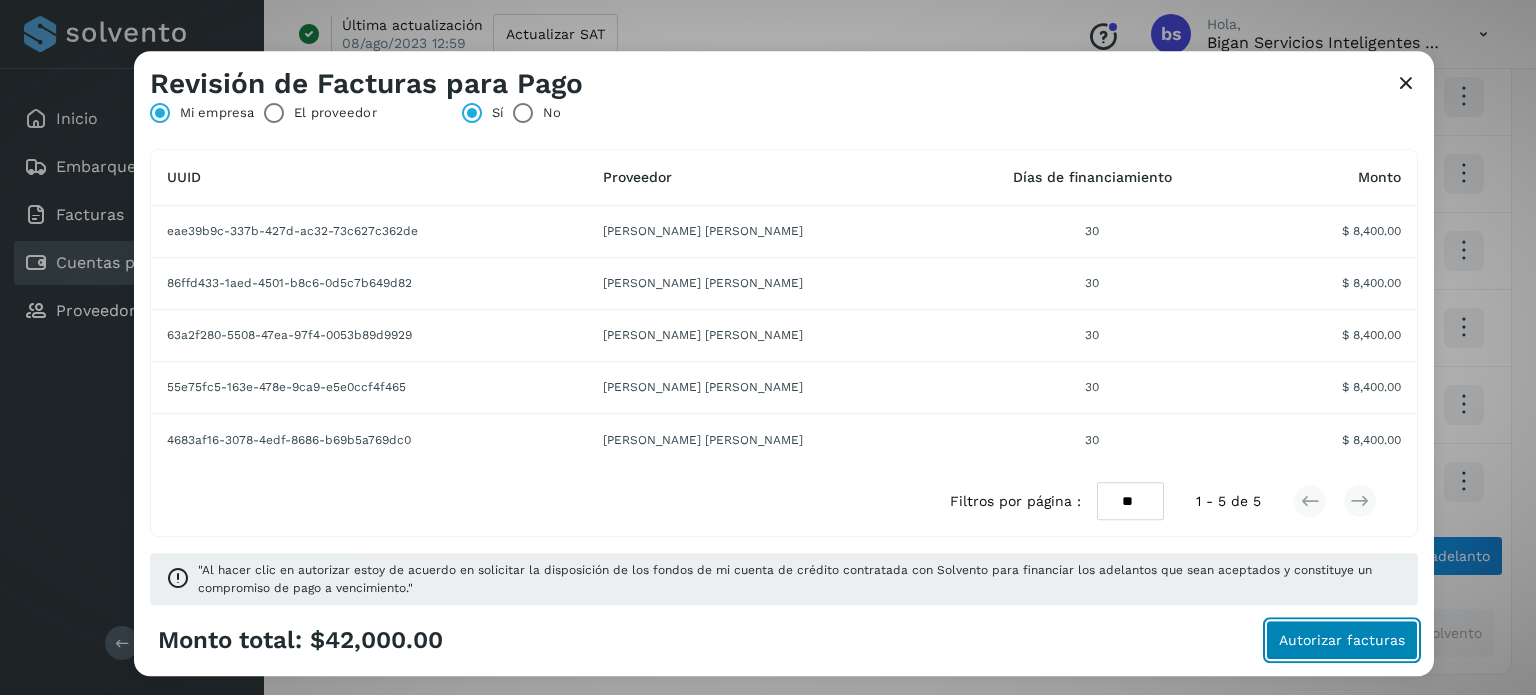 click on "Autorizar facturas" 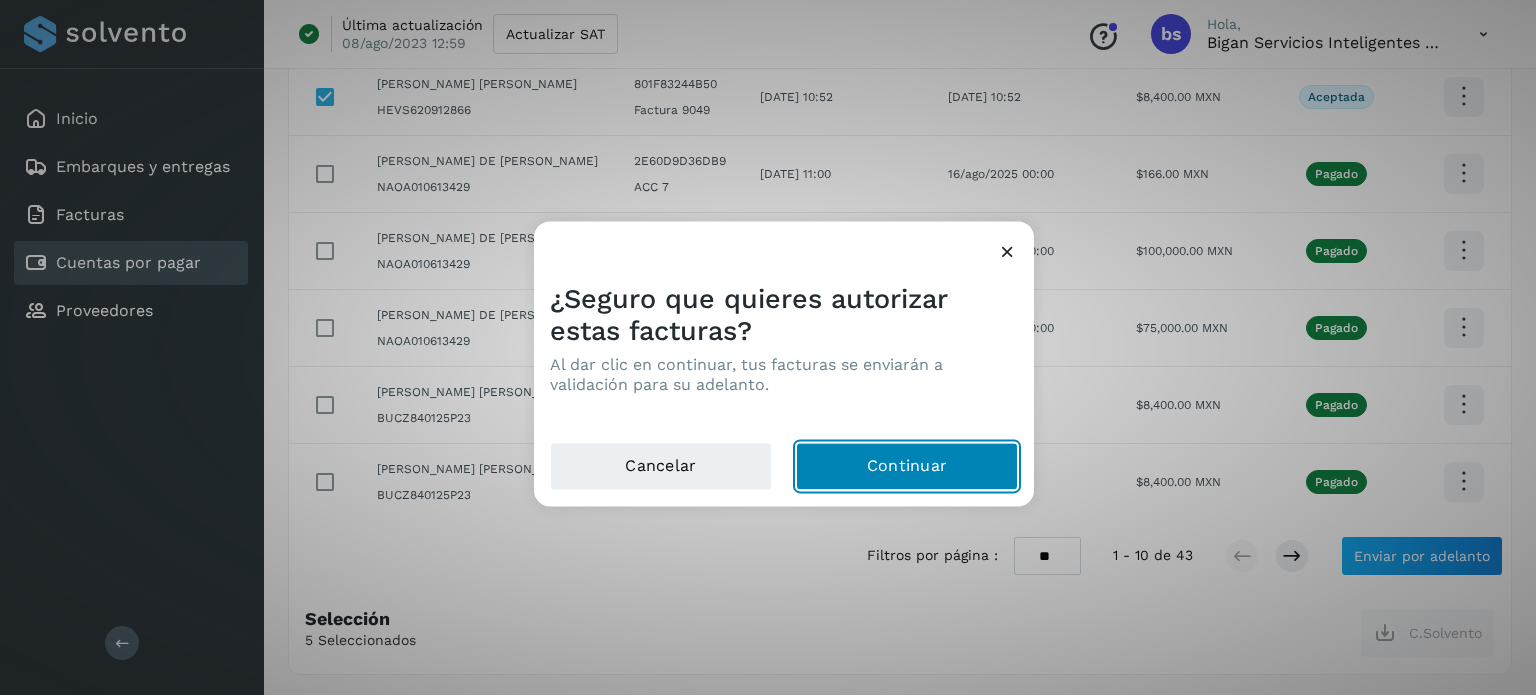click on "Continuar" 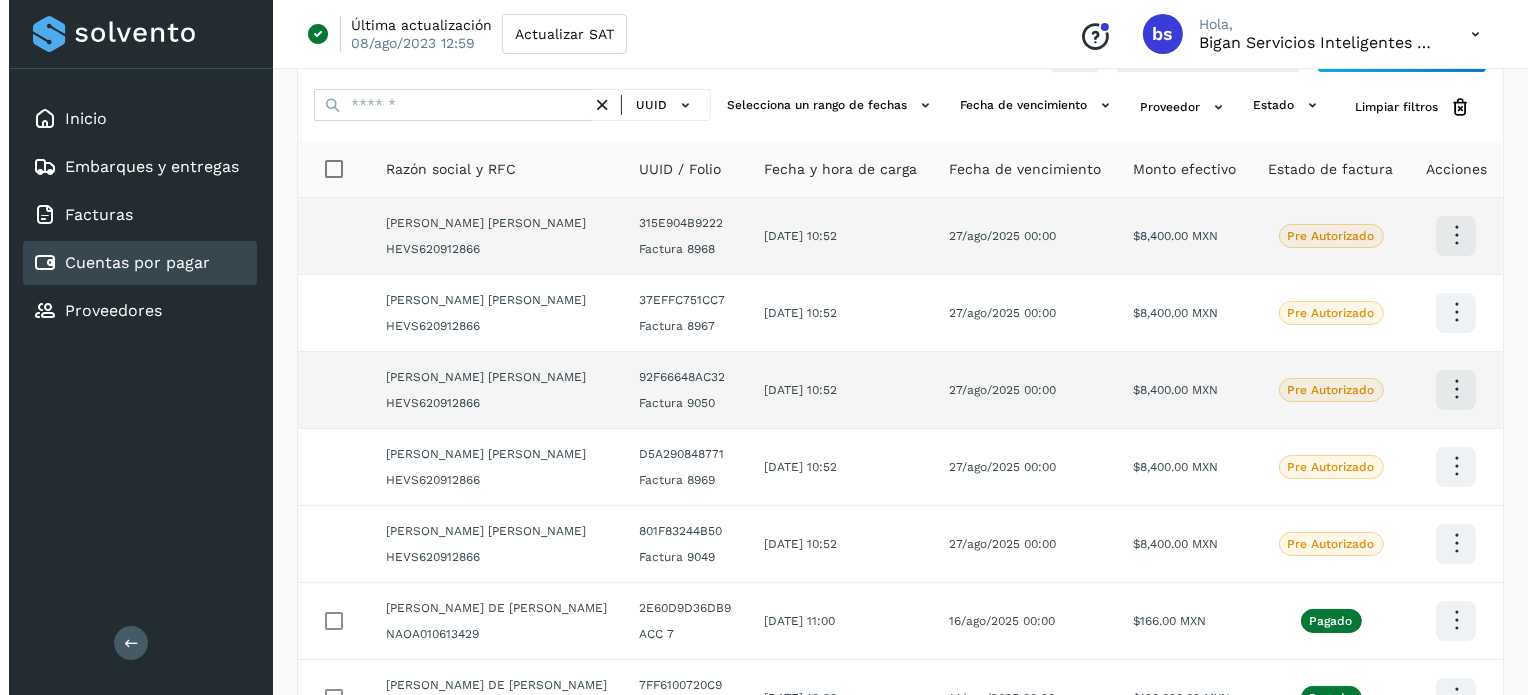 scroll, scrollTop: 0, scrollLeft: 0, axis: both 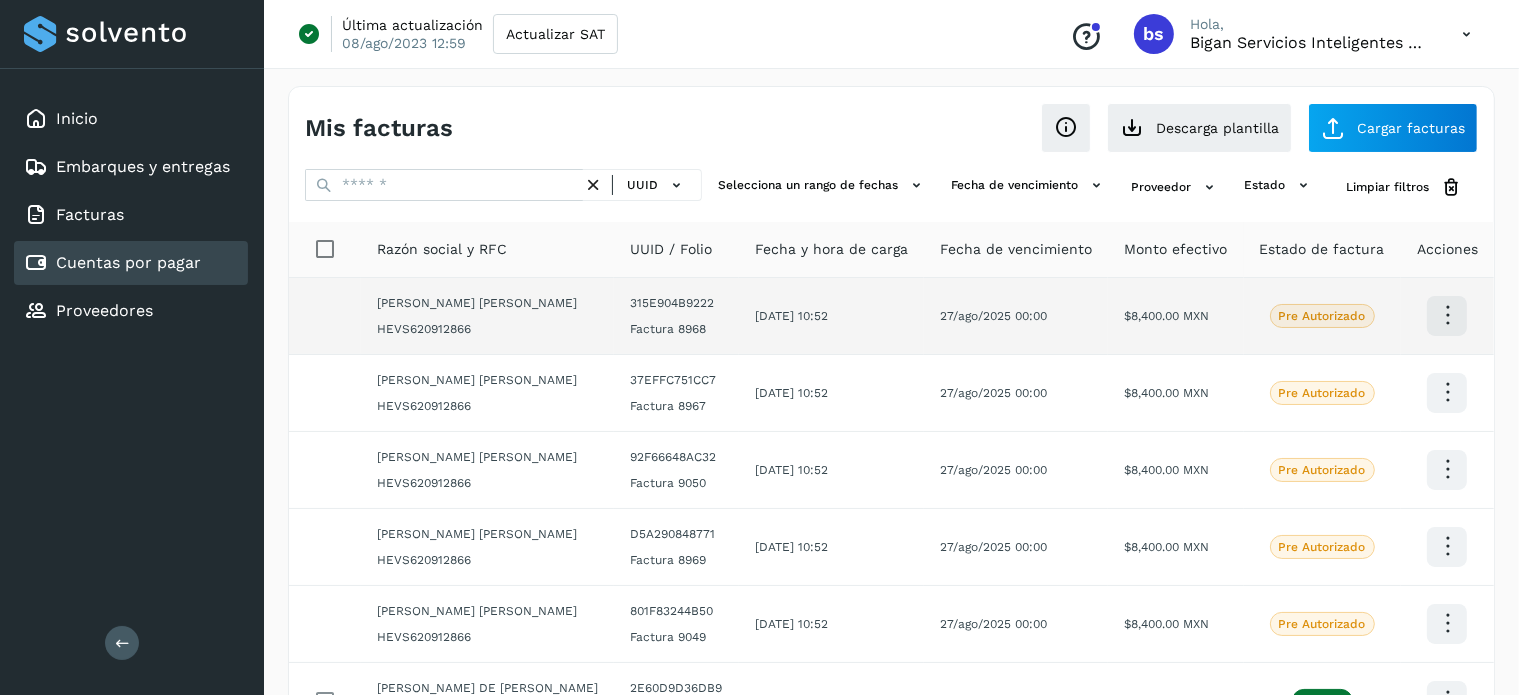 click on "Mis facturas
Ver instrucciones para cargar Facturas
Descarga plantilla Cargar facturas" at bounding box center (891, 120) 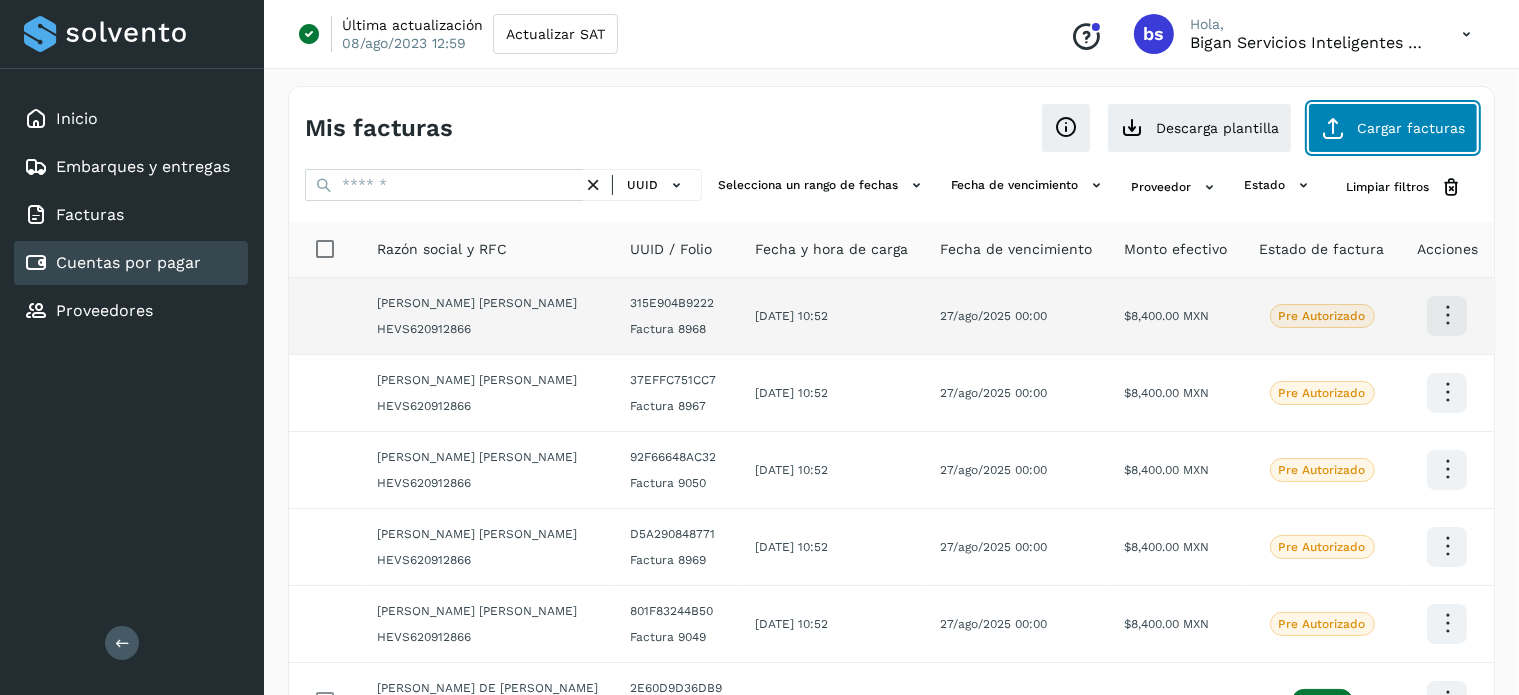 click on "Cargar facturas" 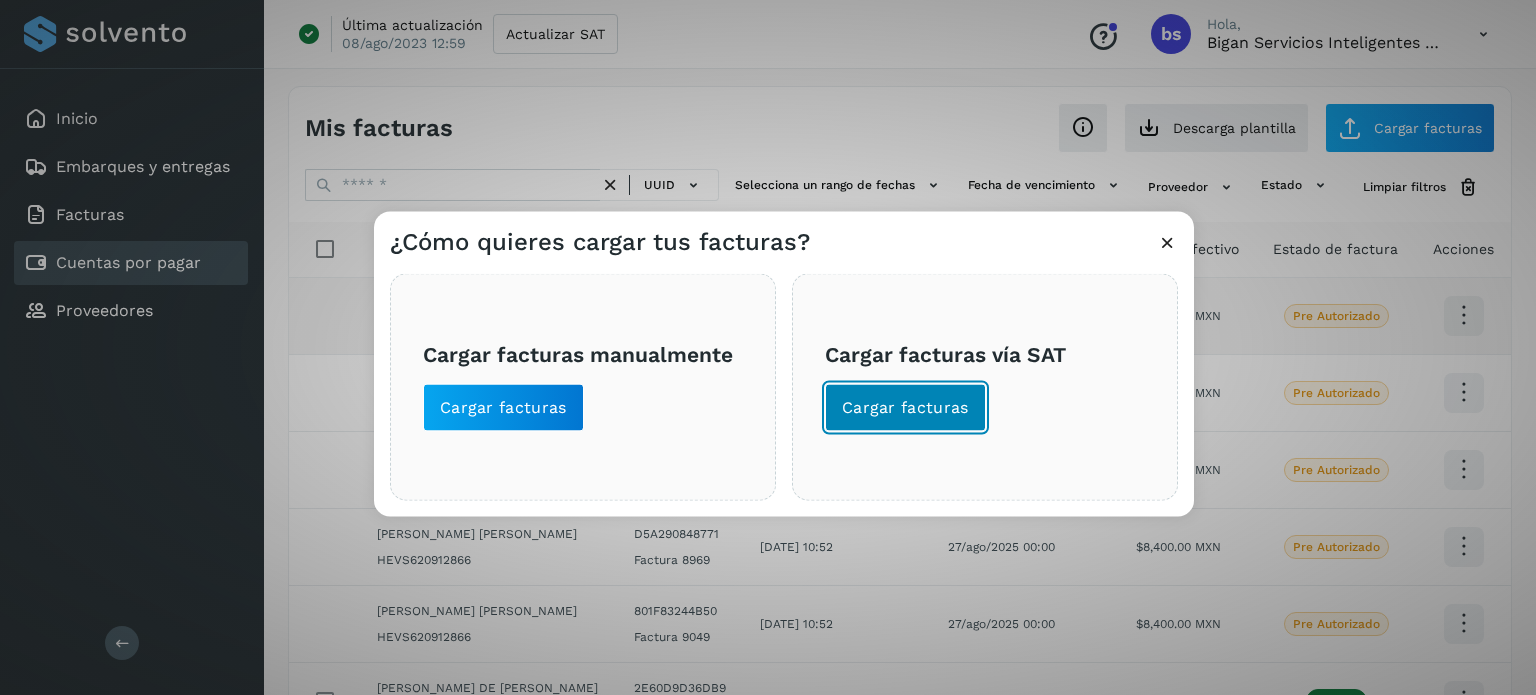 click on "Cargar facturas" 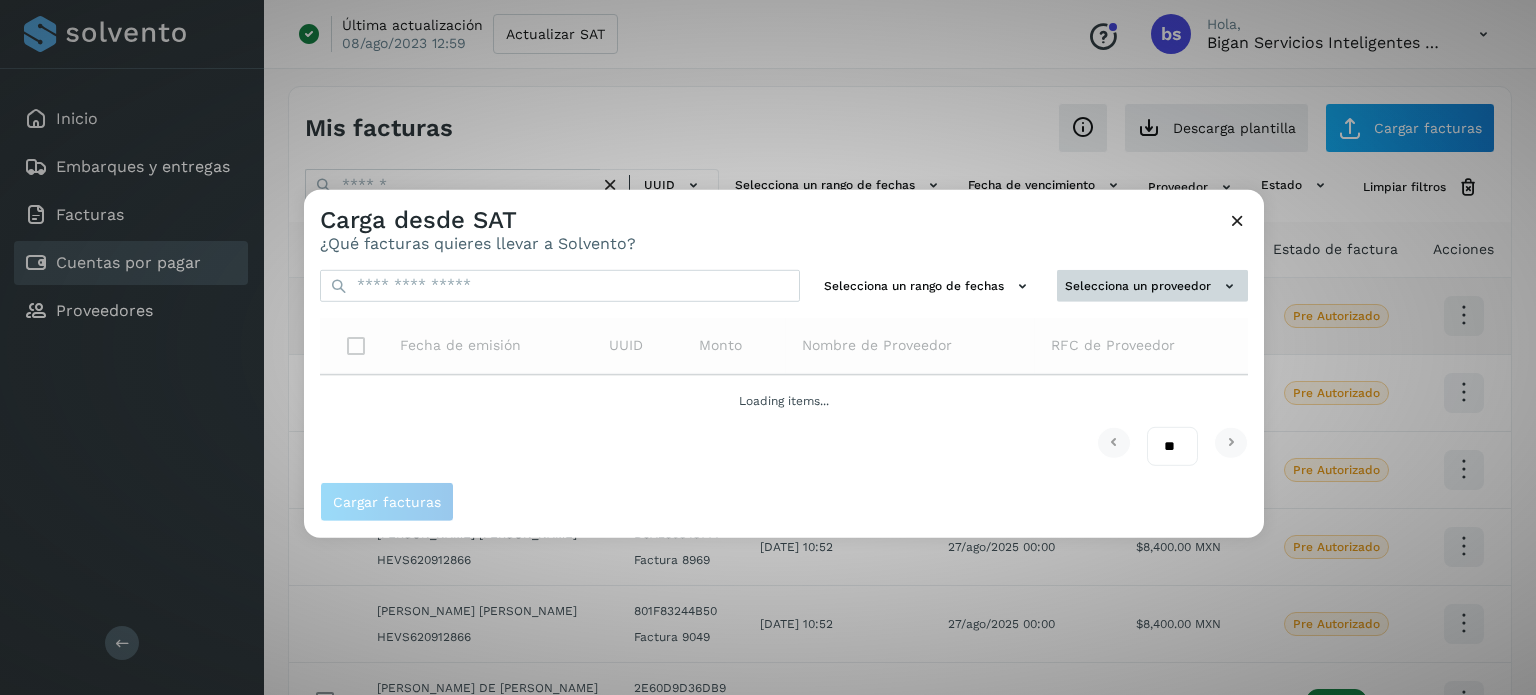 click on "Selecciona un proveedor" at bounding box center [1152, 285] 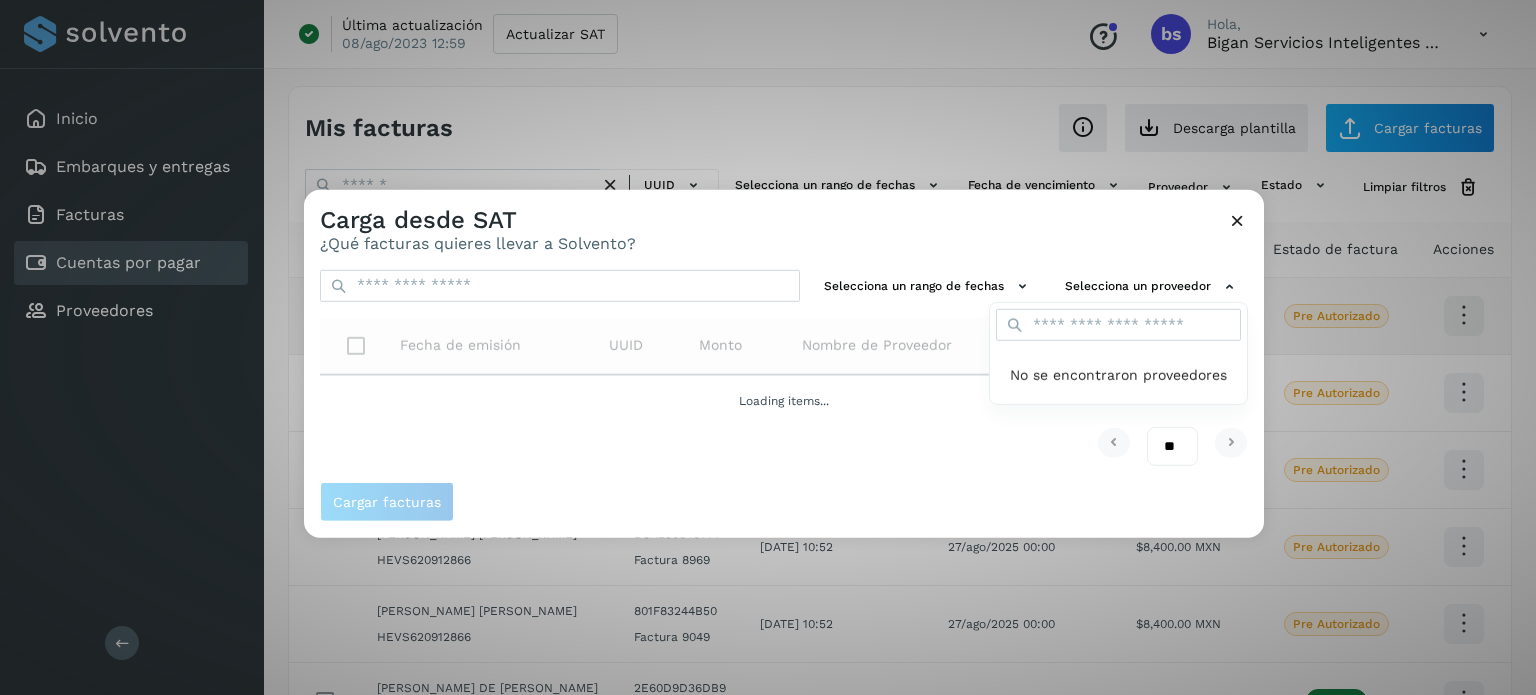 click at bounding box center [1072, 536] 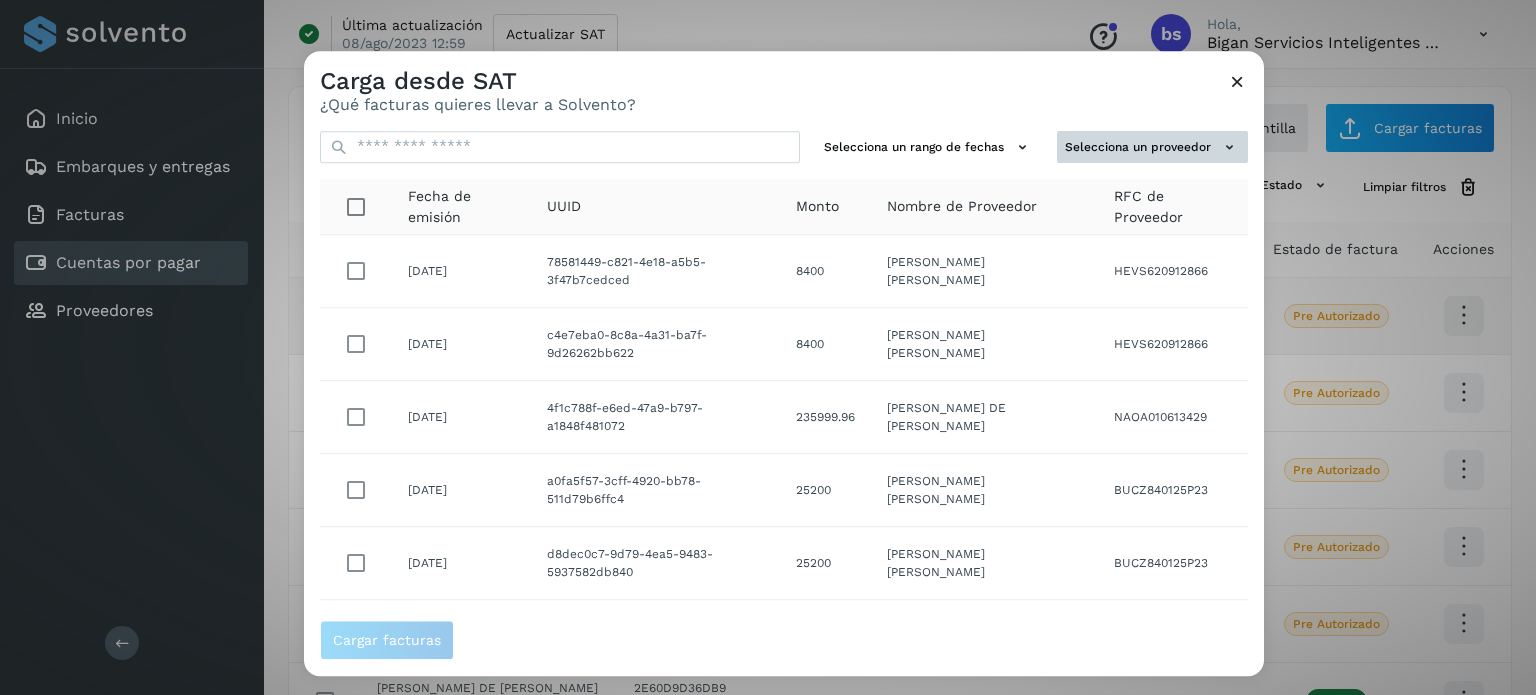 click on "Selecciona un proveedor" at bounding box center (1152, 147) 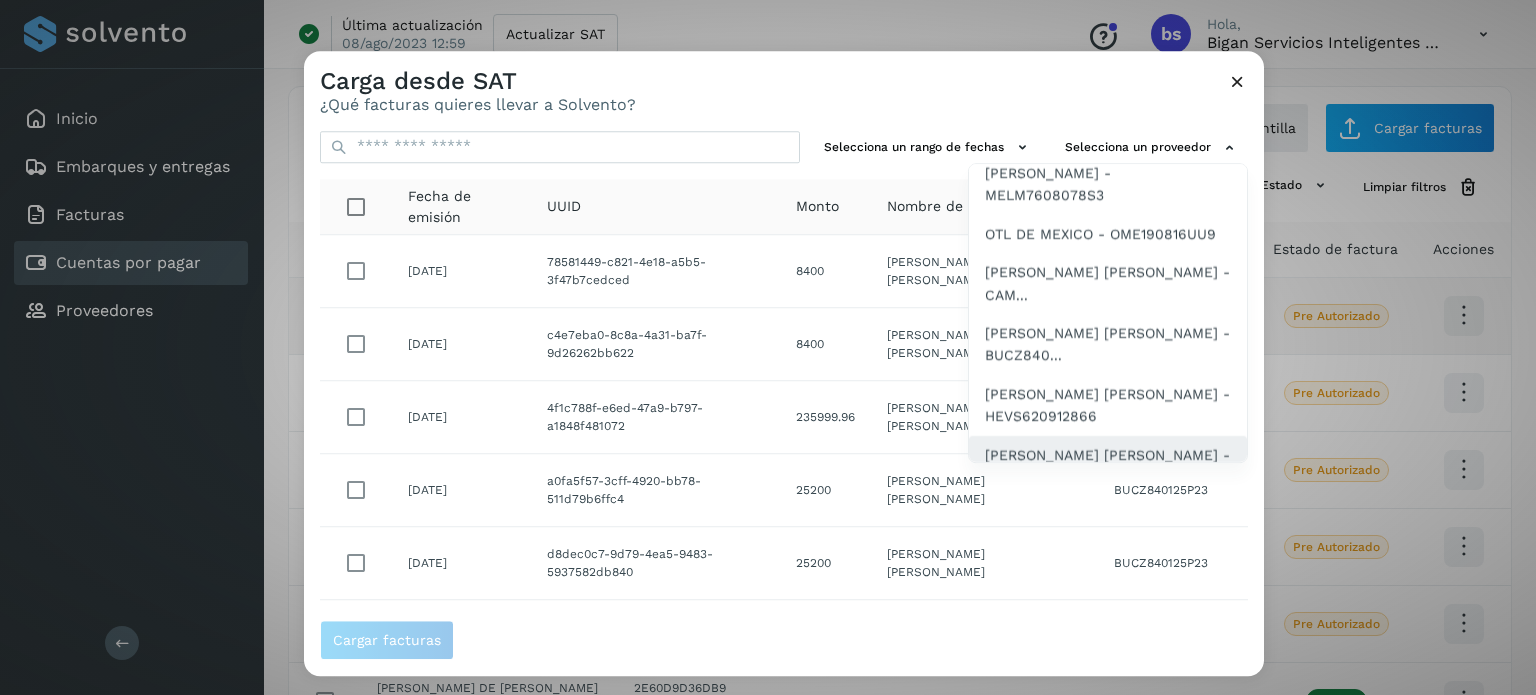 scroll, scrollTop: 232, scrollLeft: 0, axis: vertical 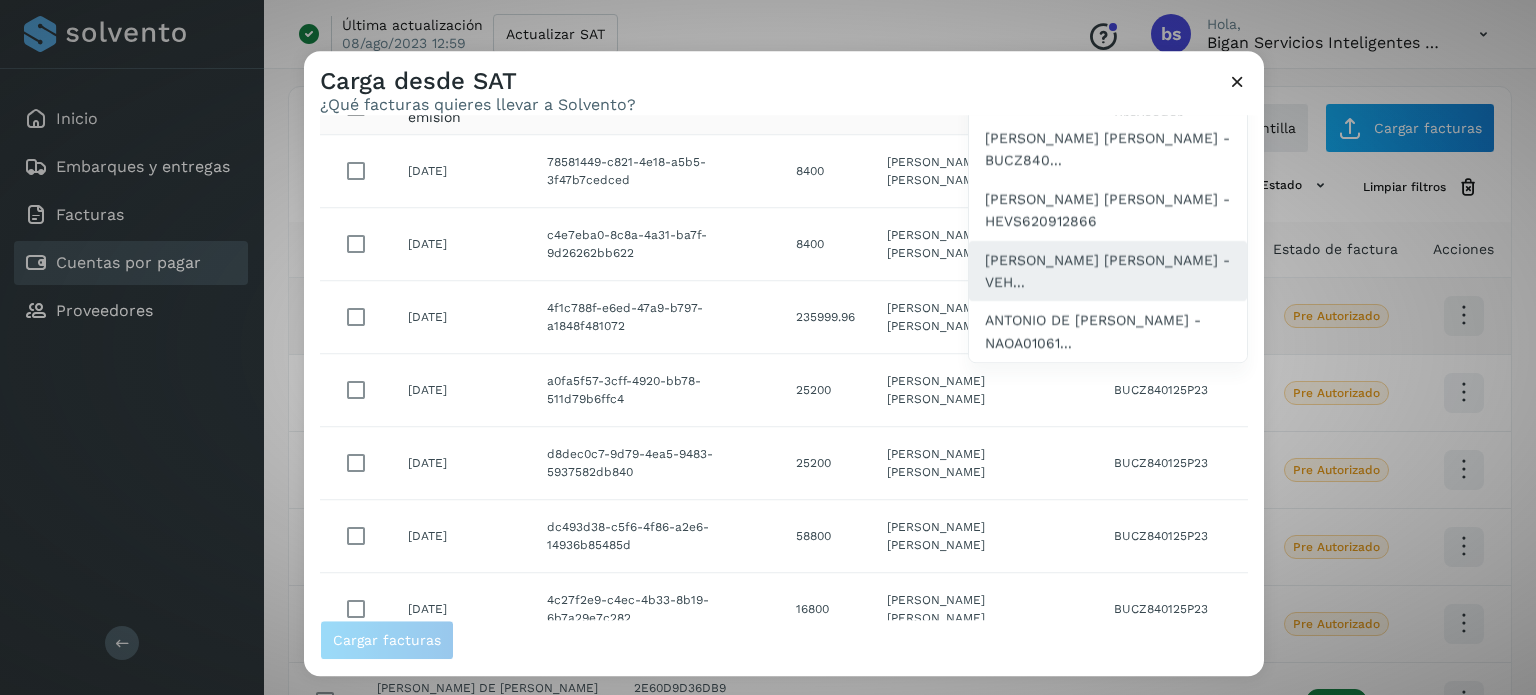 click on "[PERSON_NAME] [PERSON_NAME] - VEH..." at bounding box center (1108, 271) 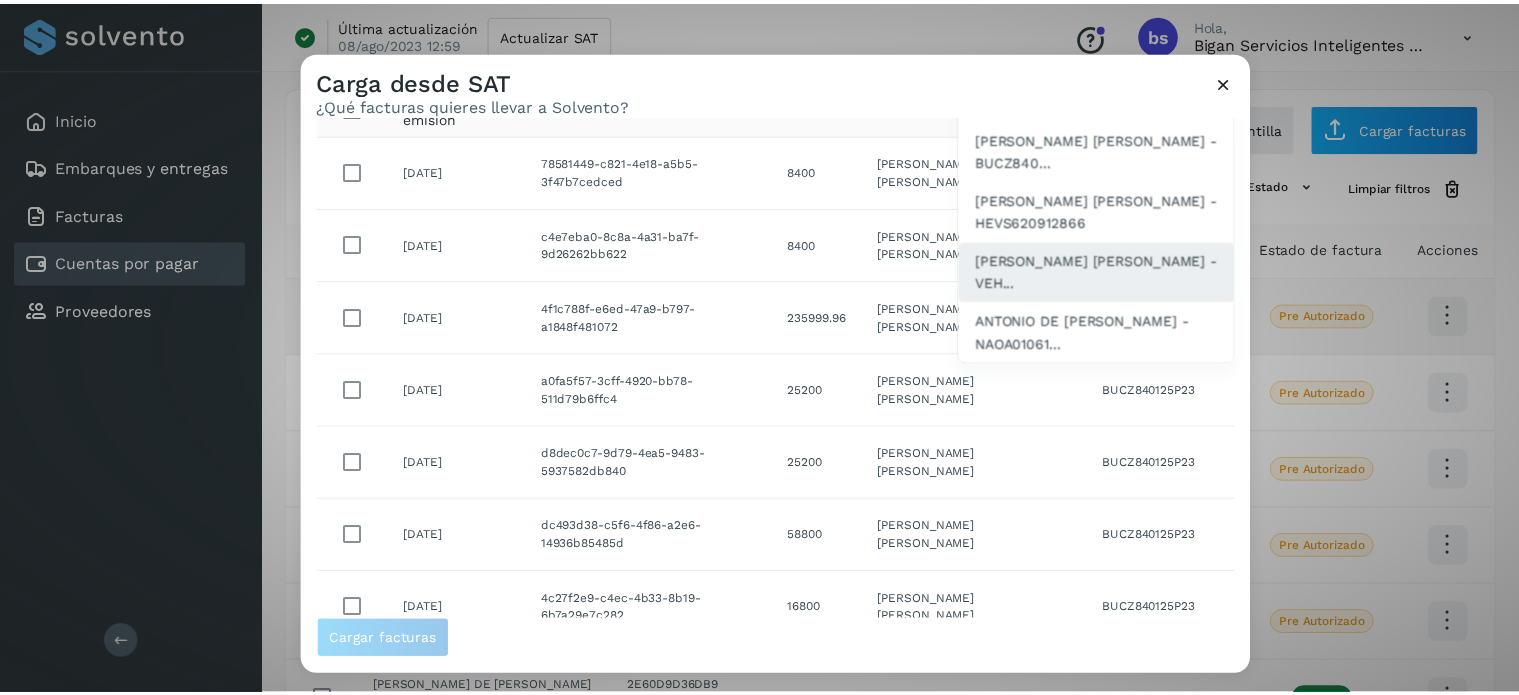 scroll, scrollTop: 0, scrollLeft: 0, axis: both 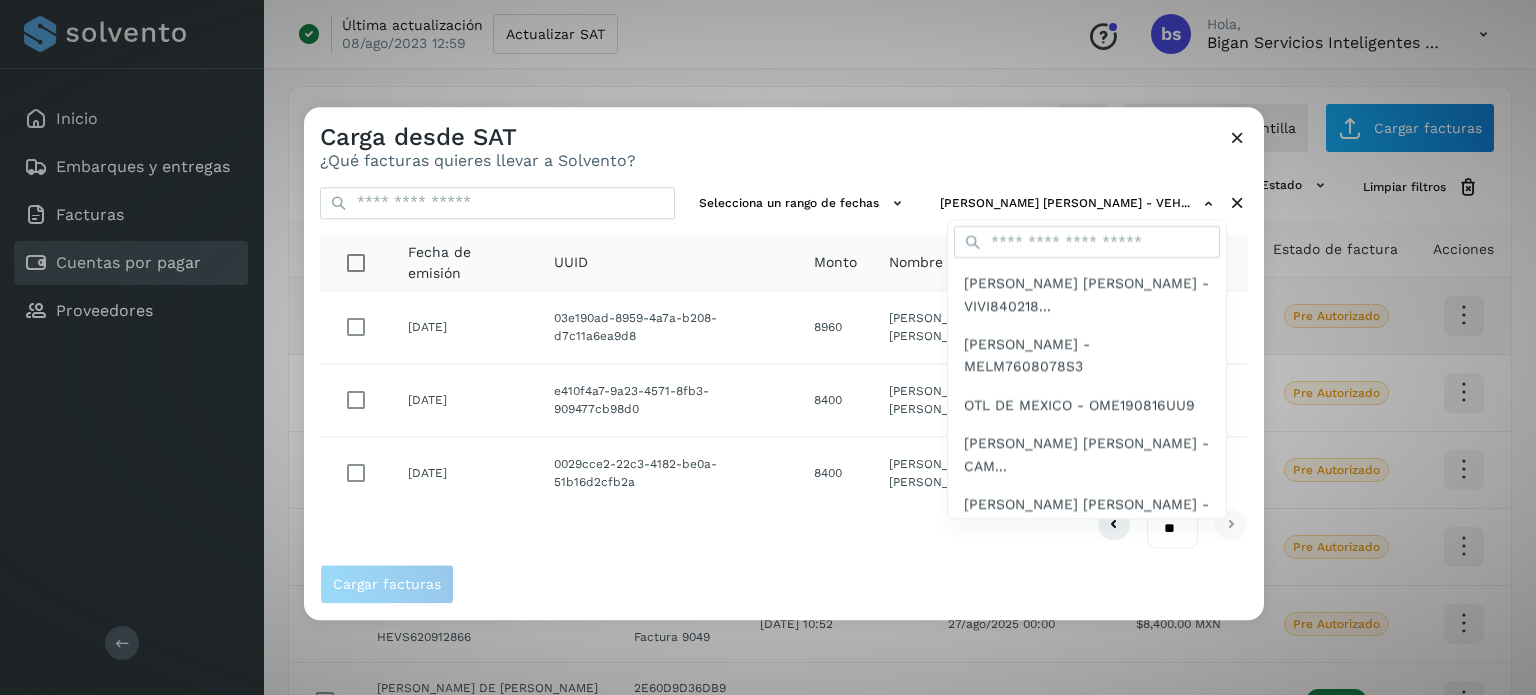 click at bounding box center [1072, 454] 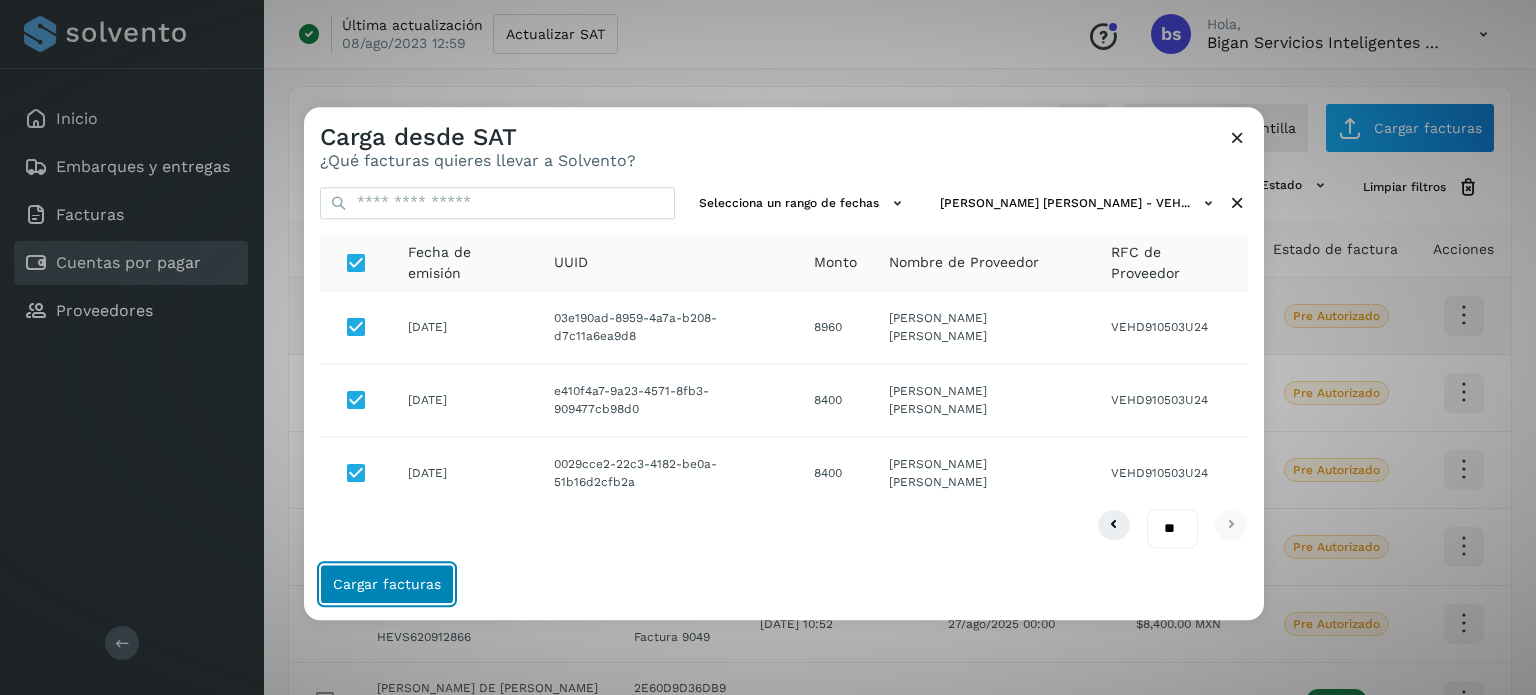 click on "Cargar facturas" 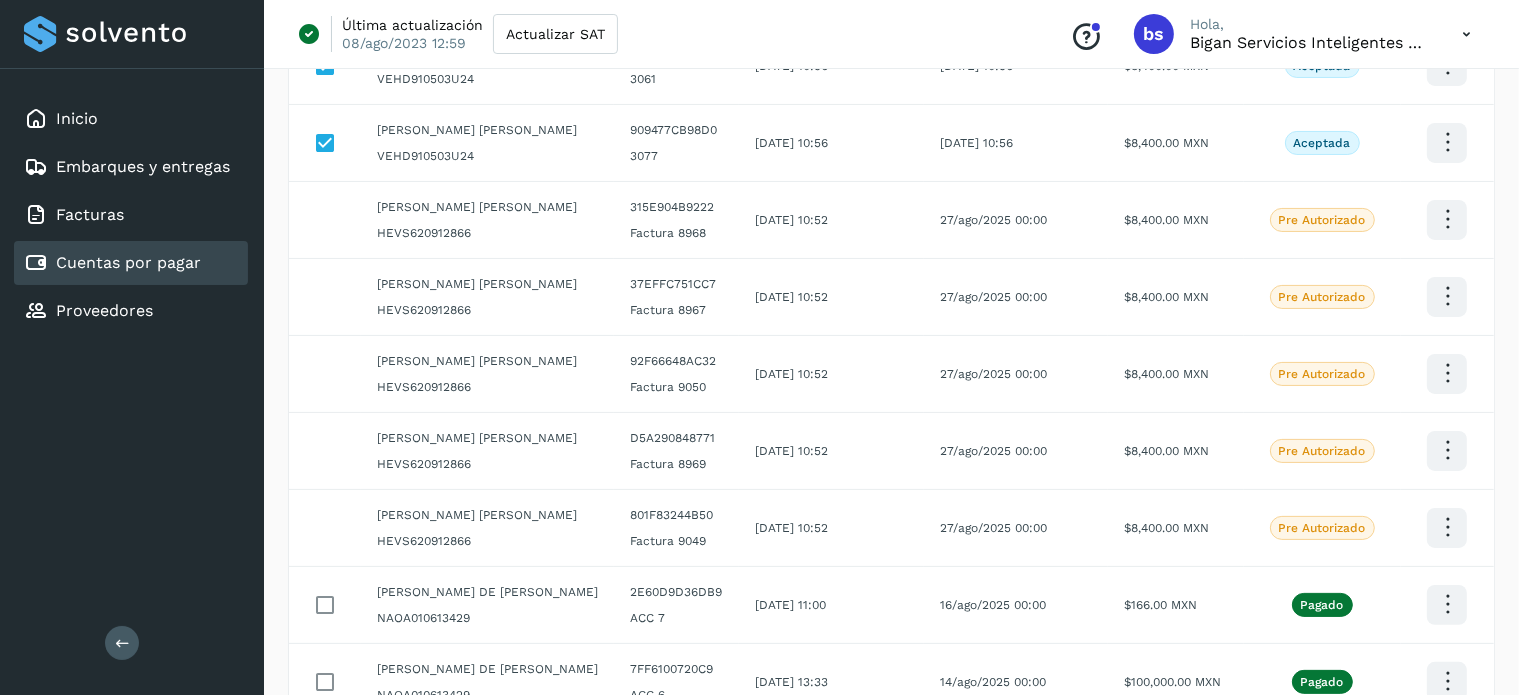 scroll, scrollTop: 581, scrollLeft: 0, axis: vertical 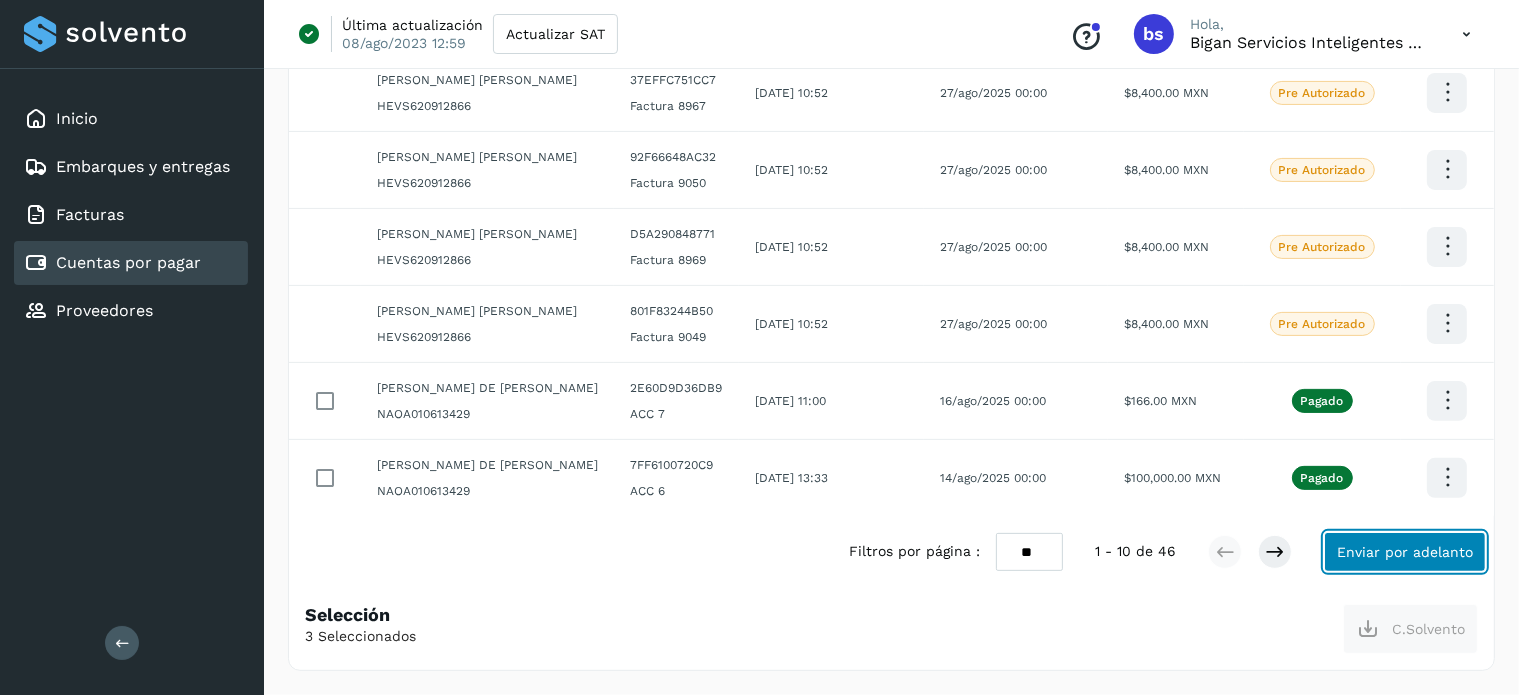 click on "Enviar por adelanto" 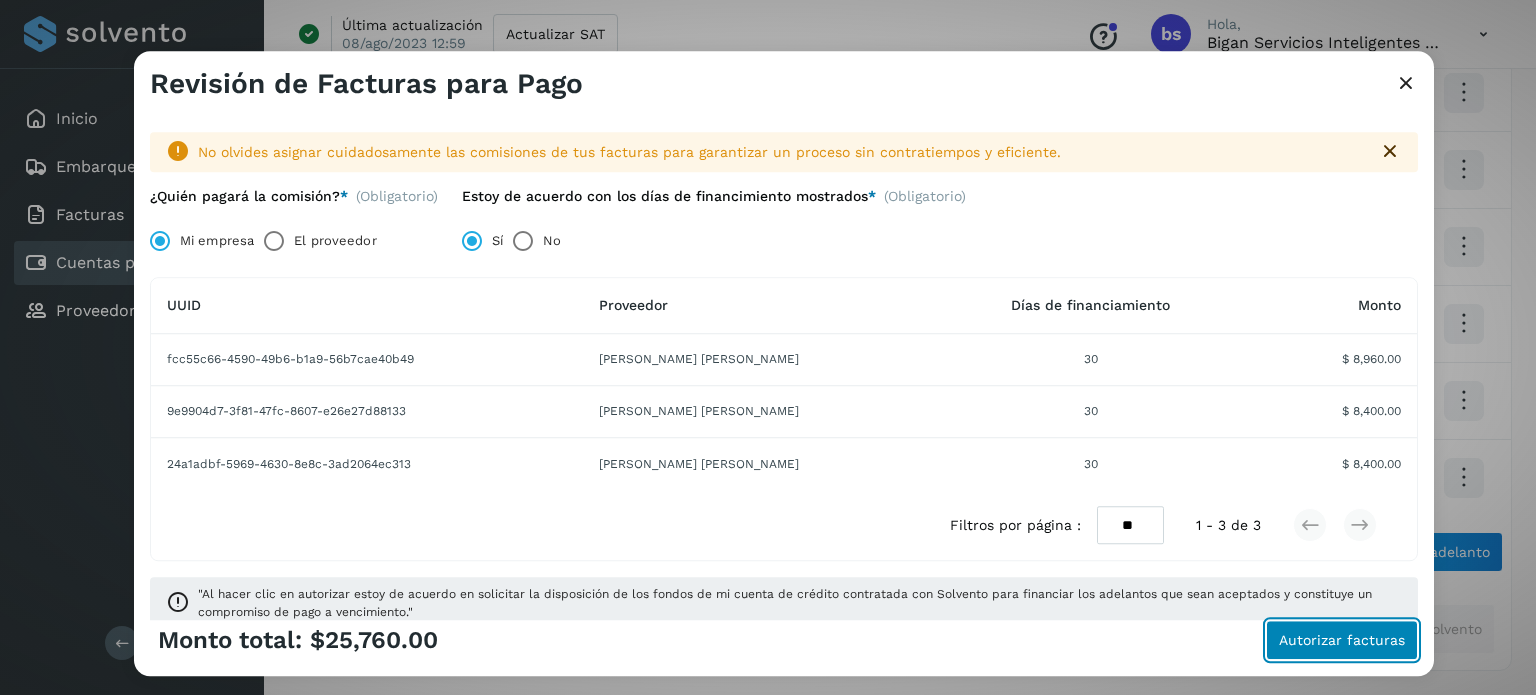 click on "Autorizar facturas" 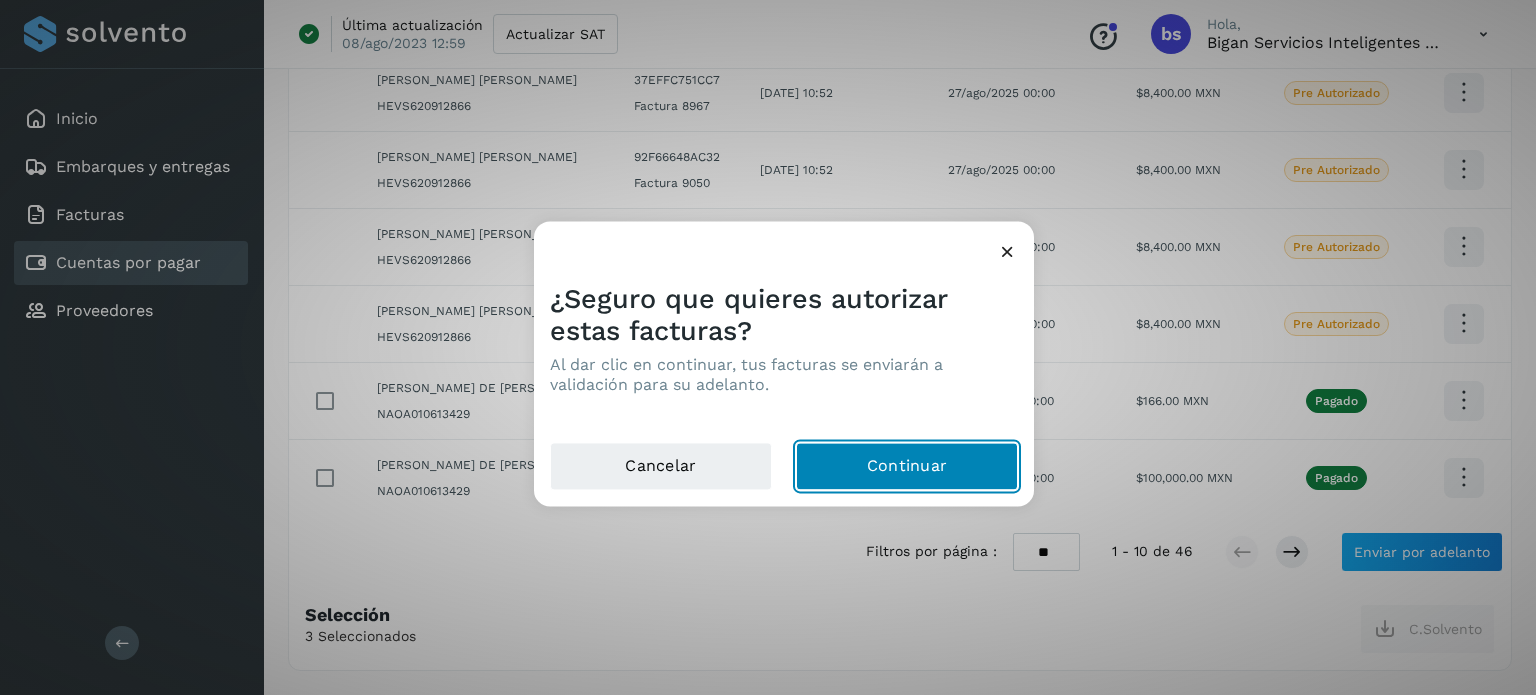 click on "Continuar" 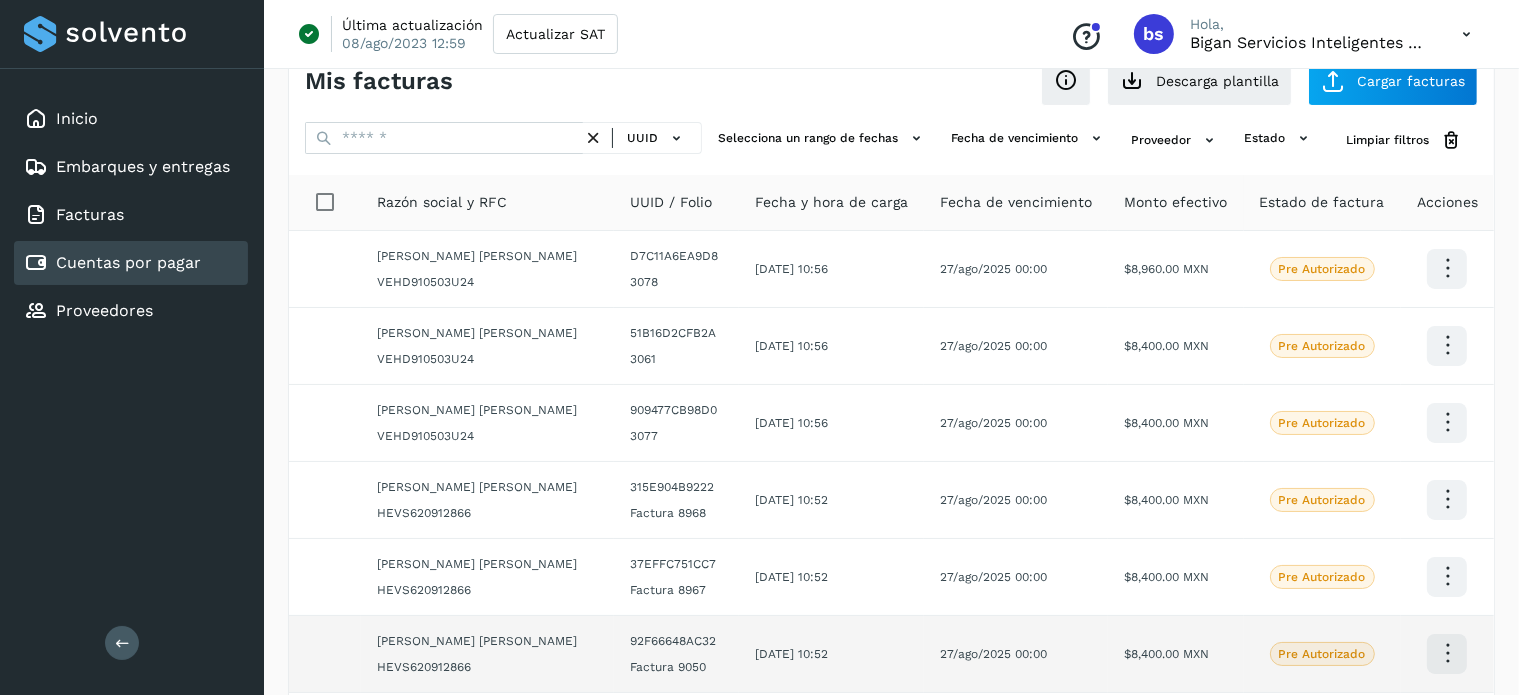 scroll, scrollTop: 0, scrollLeft: 0, axis: both 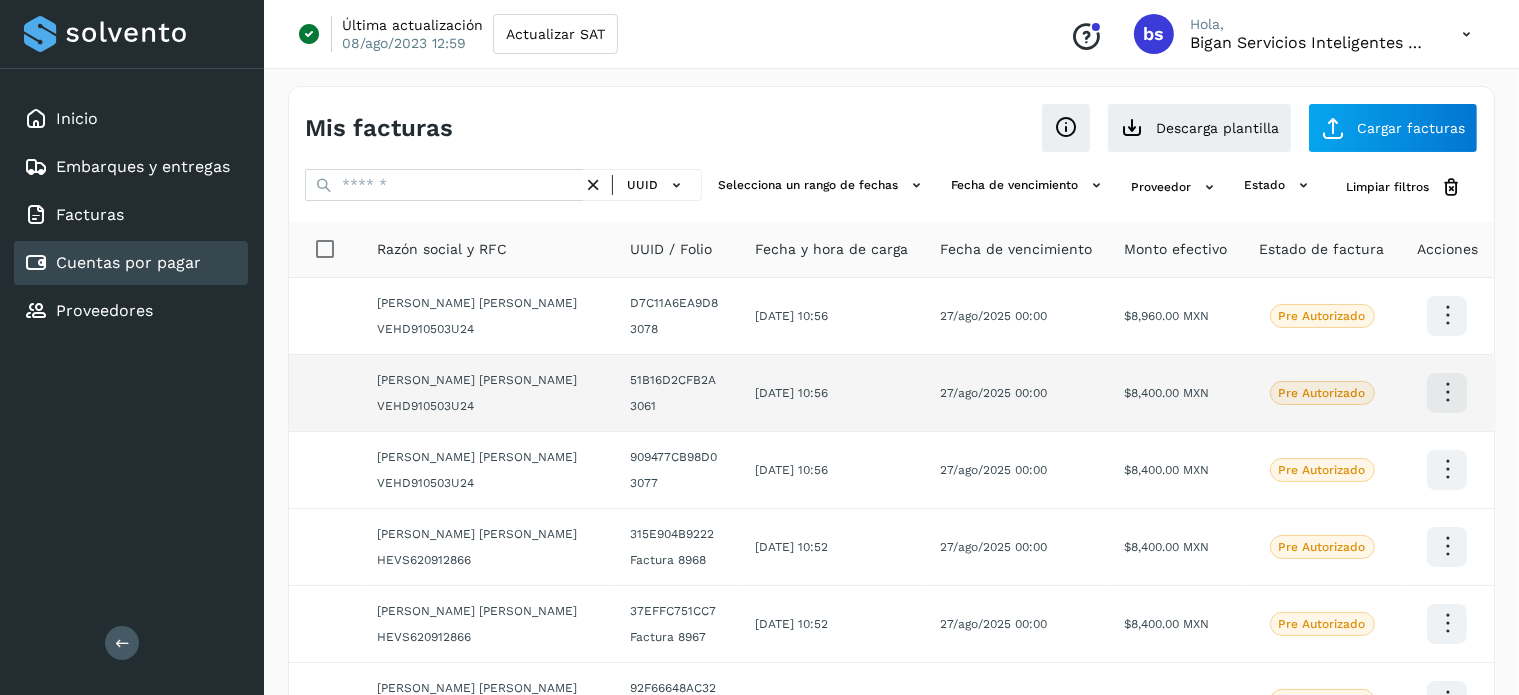 click 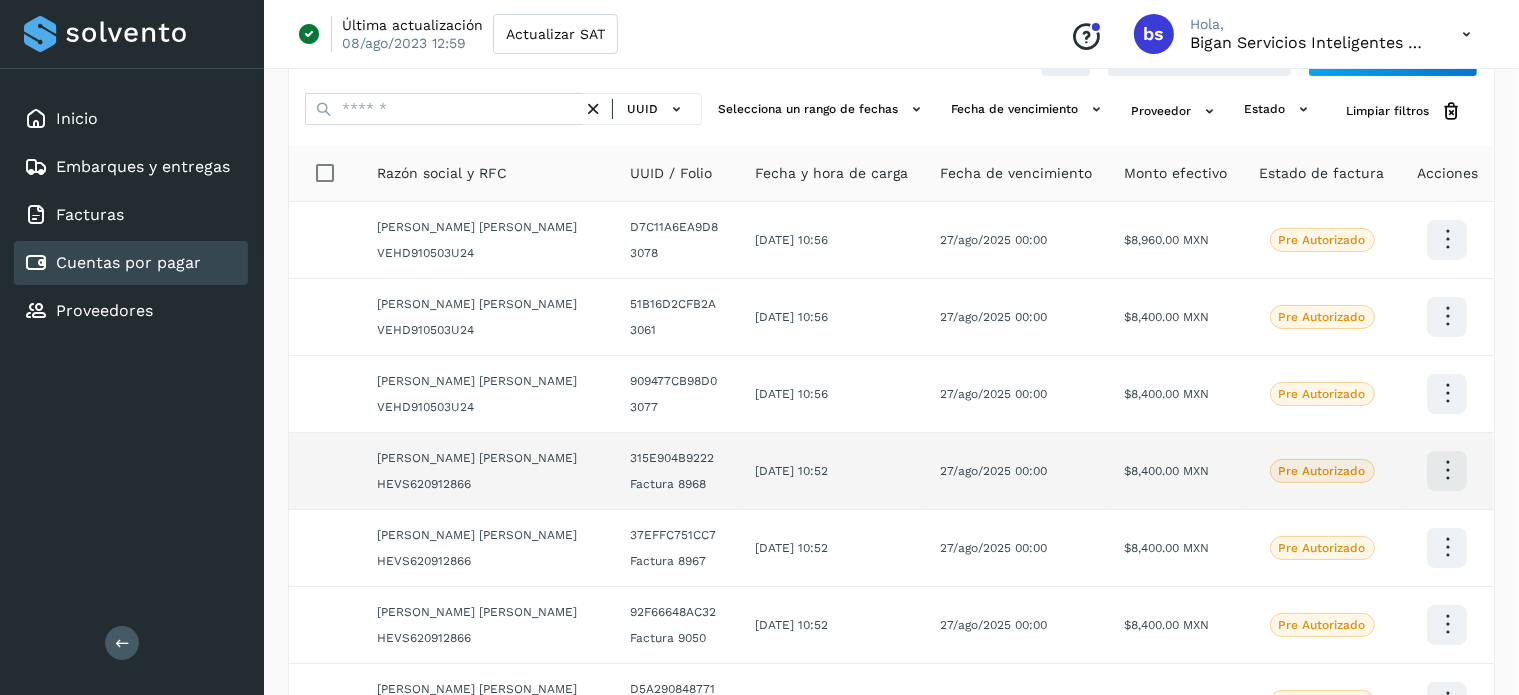 scroll, scrollTop: 0, scrollLeft: 0, axis: both 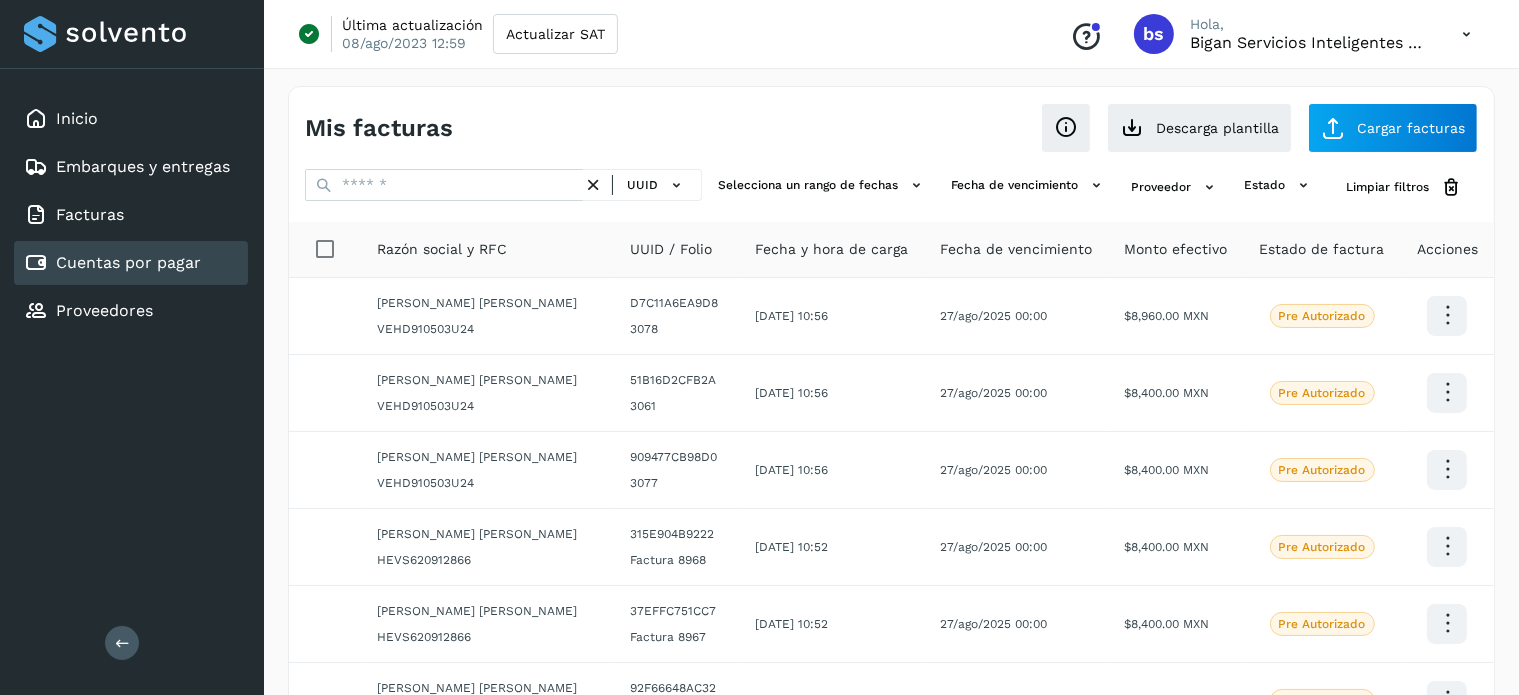 click on "Mis facturas" at bounding box center [598, 128] 